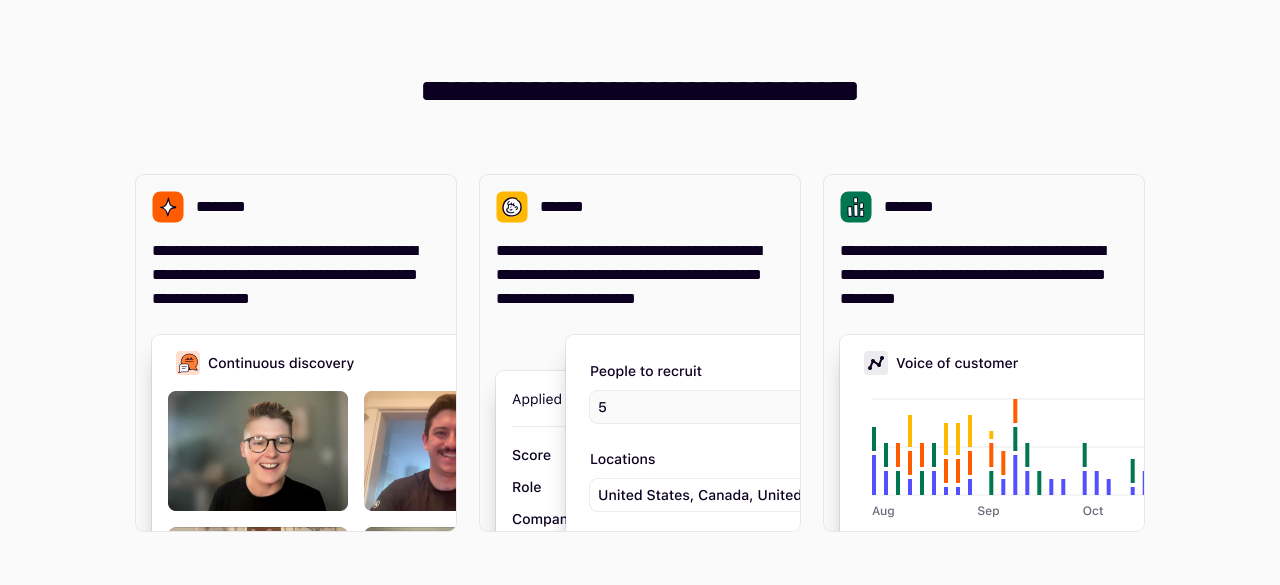 scroll, scrollTop: 0, scrollLeft: 0, axis: both 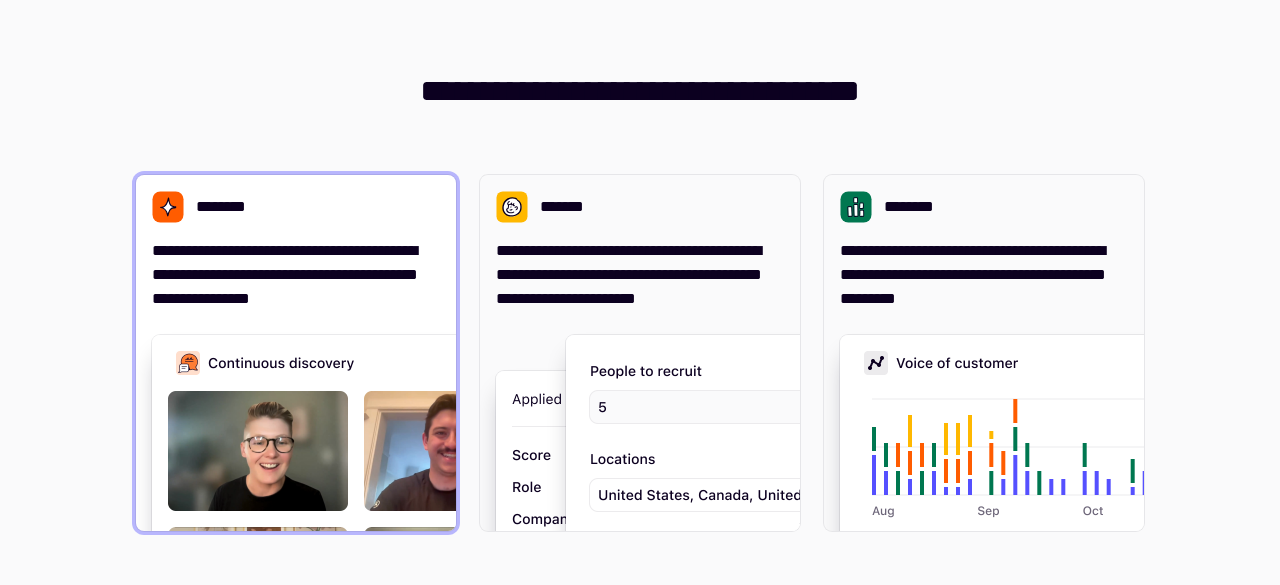 click at bounding box center (452, 535) 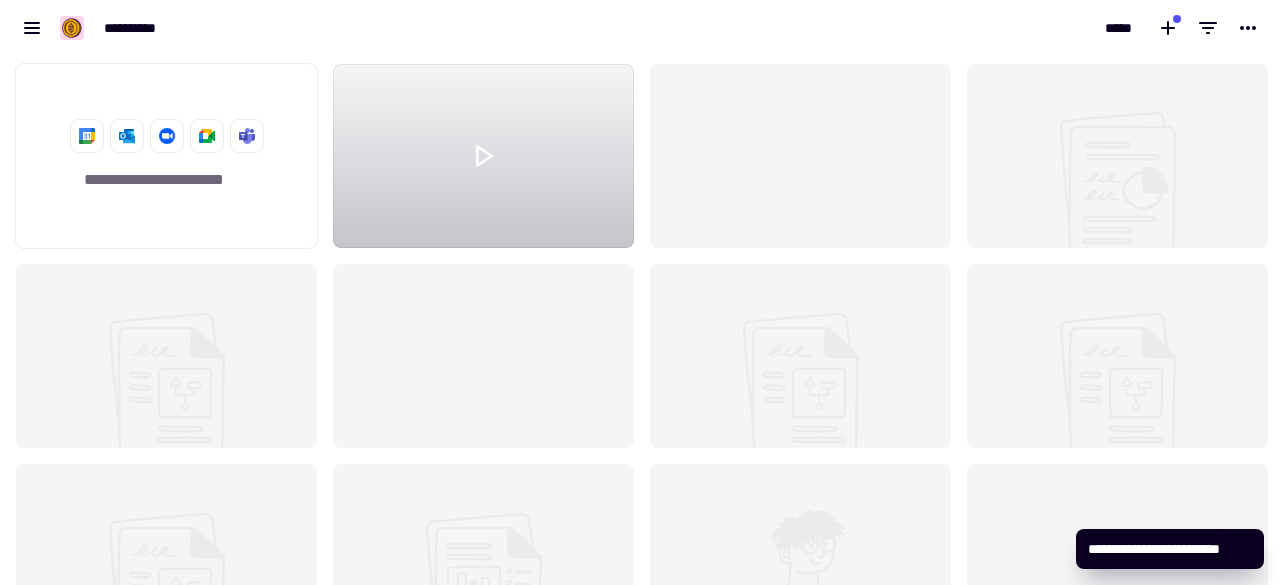 scroll, scrollTop: 16, scrollLeft: 16, axis: both 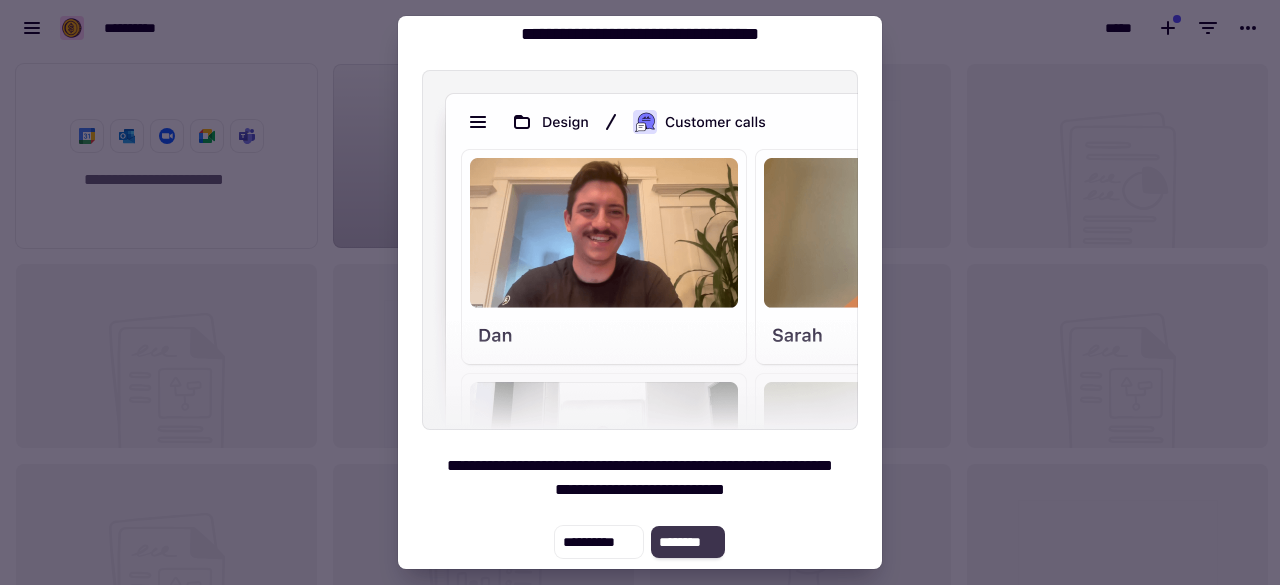 click on "********" 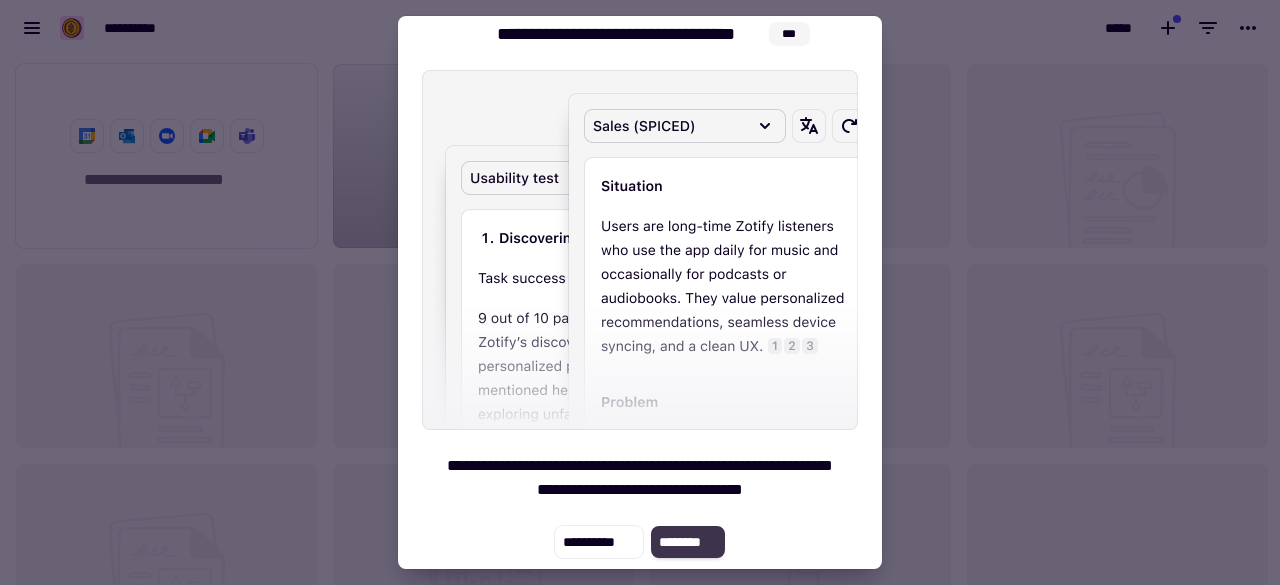 click on "********" 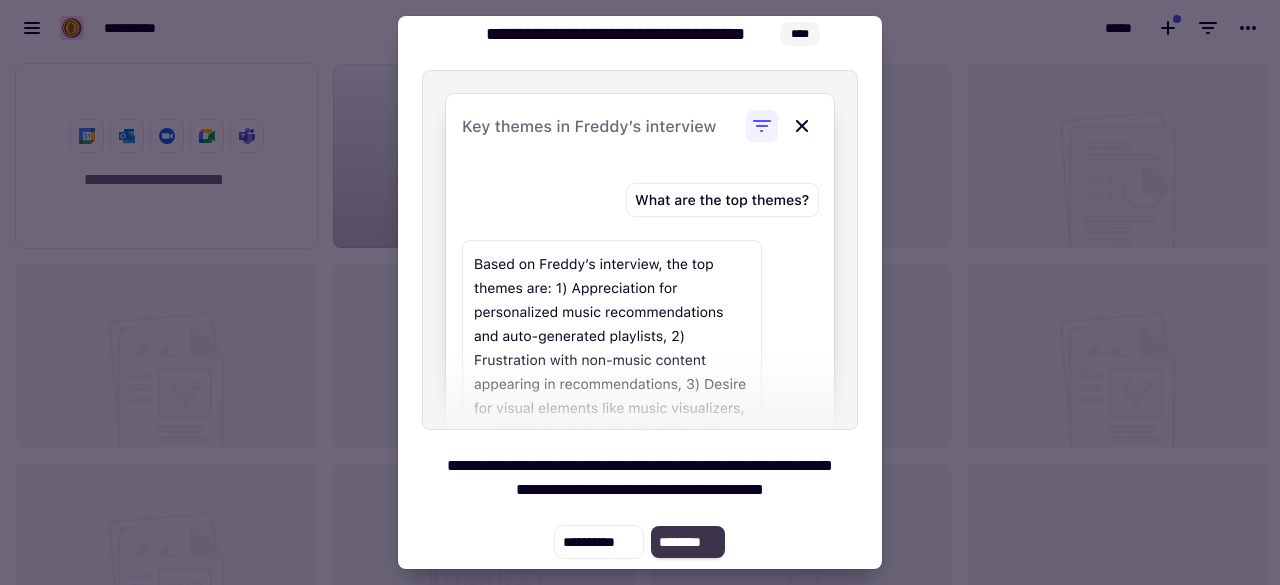 click on "********" 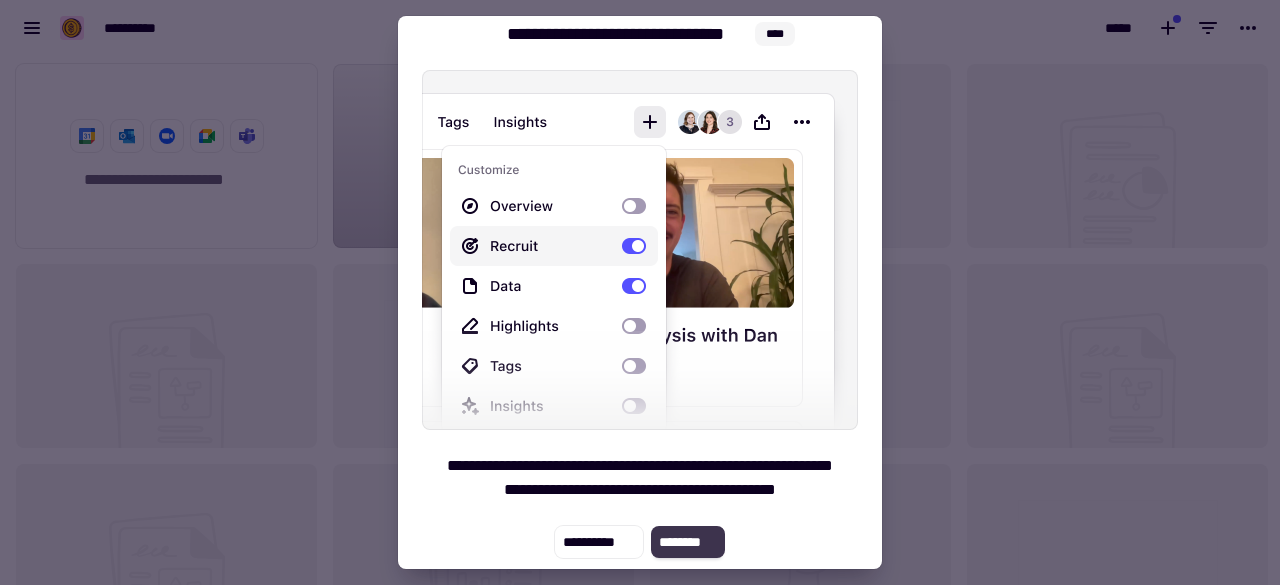 click on "********" 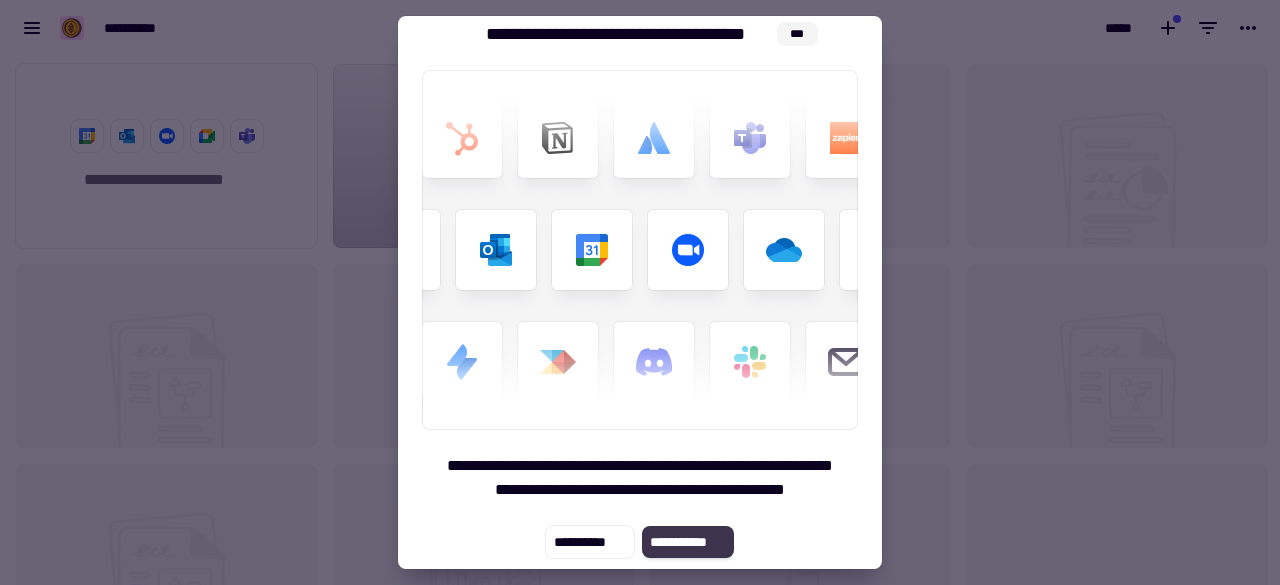 click on "**********" 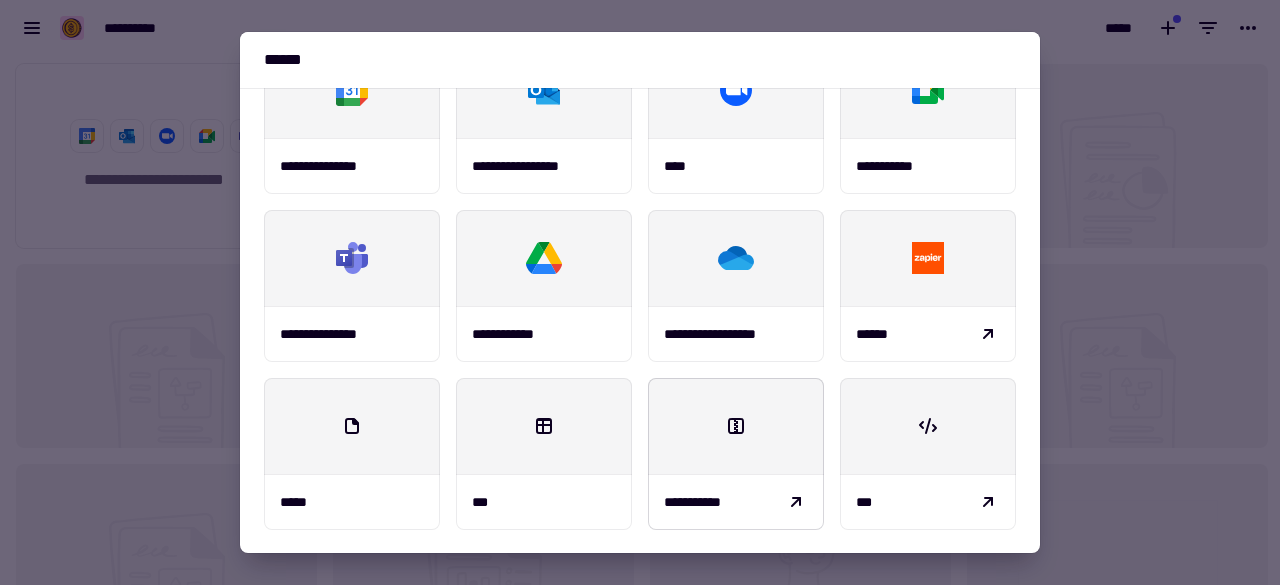 scroll, scrollTop: 0, scrollLeft: 0, axis: both 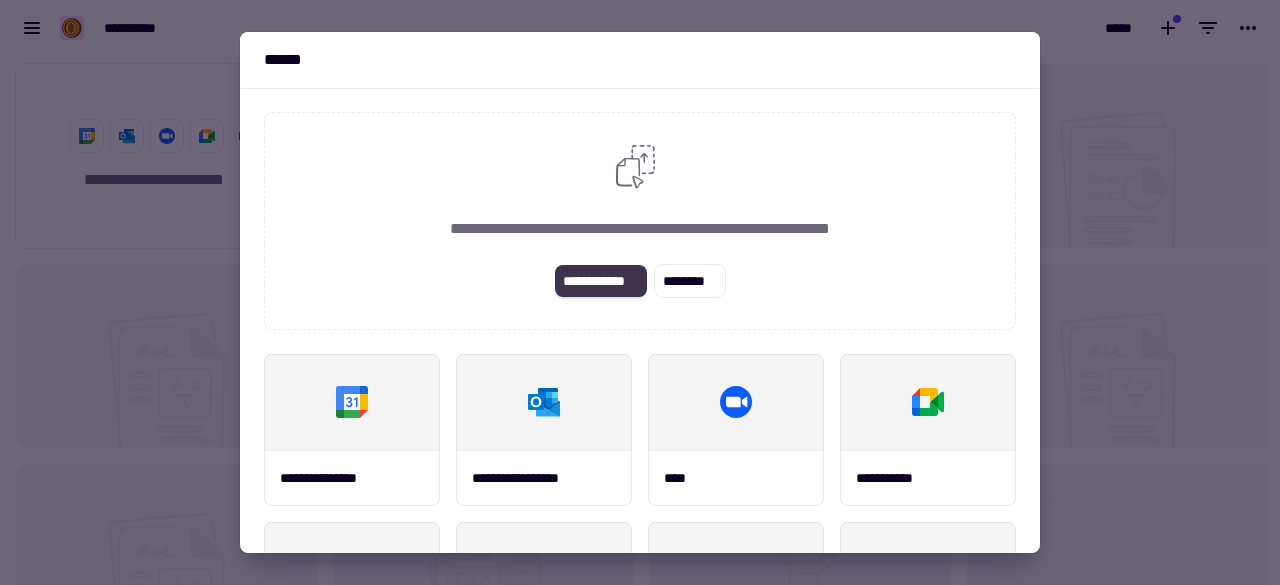 click on "**********" 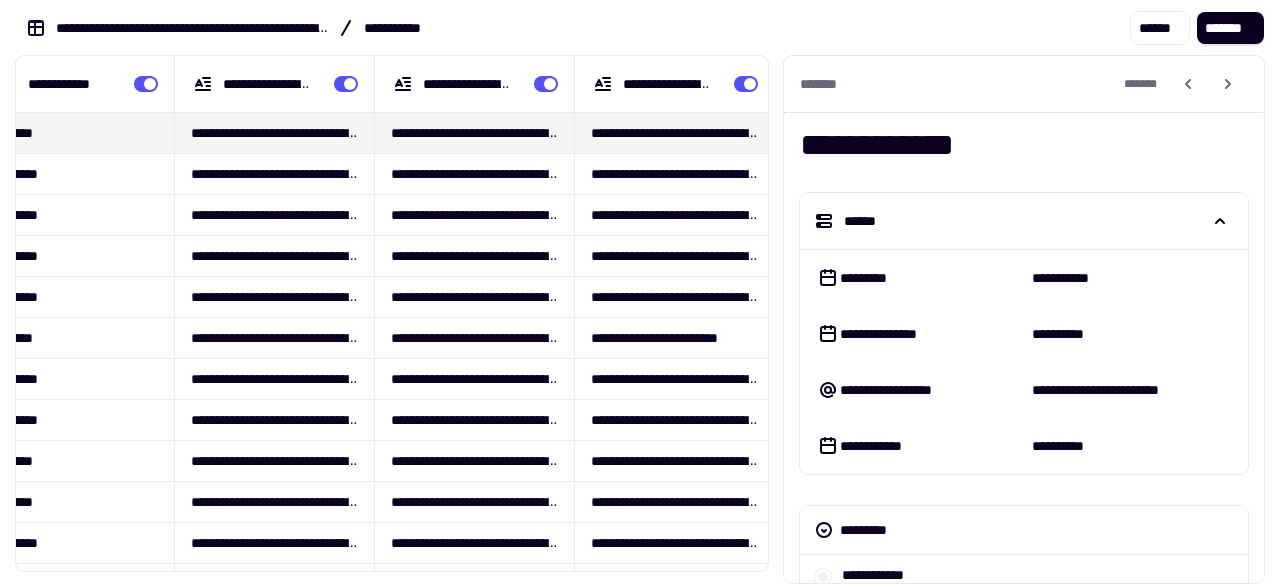 scroll, scrollTop: 0, scrollLeft: 1414, axis: horizontal 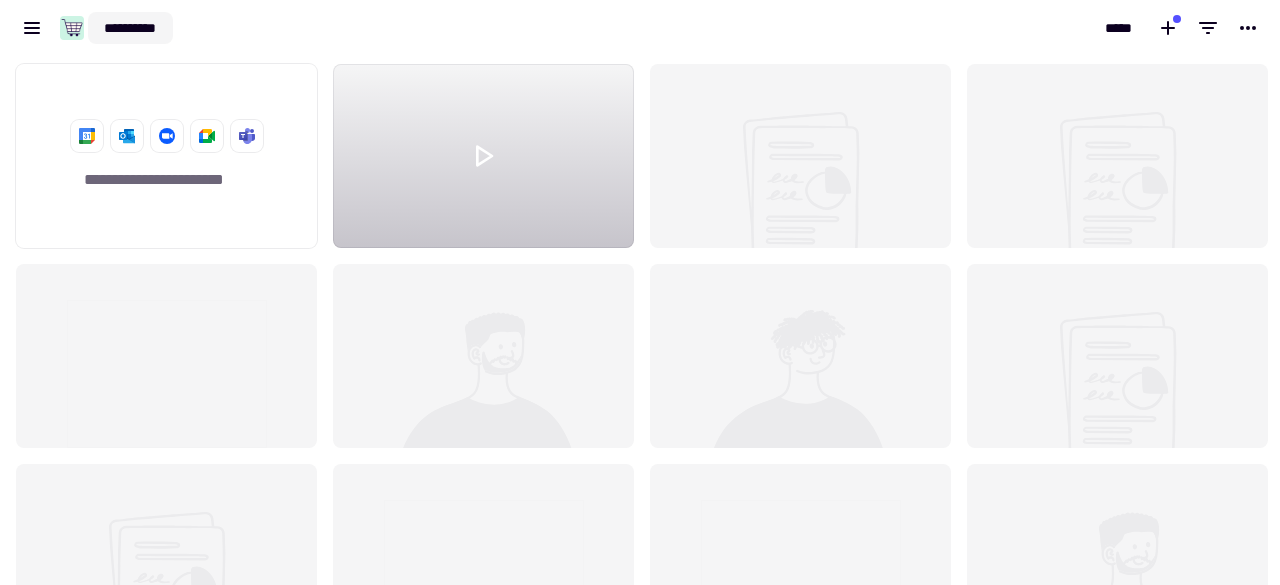 click on "**********" 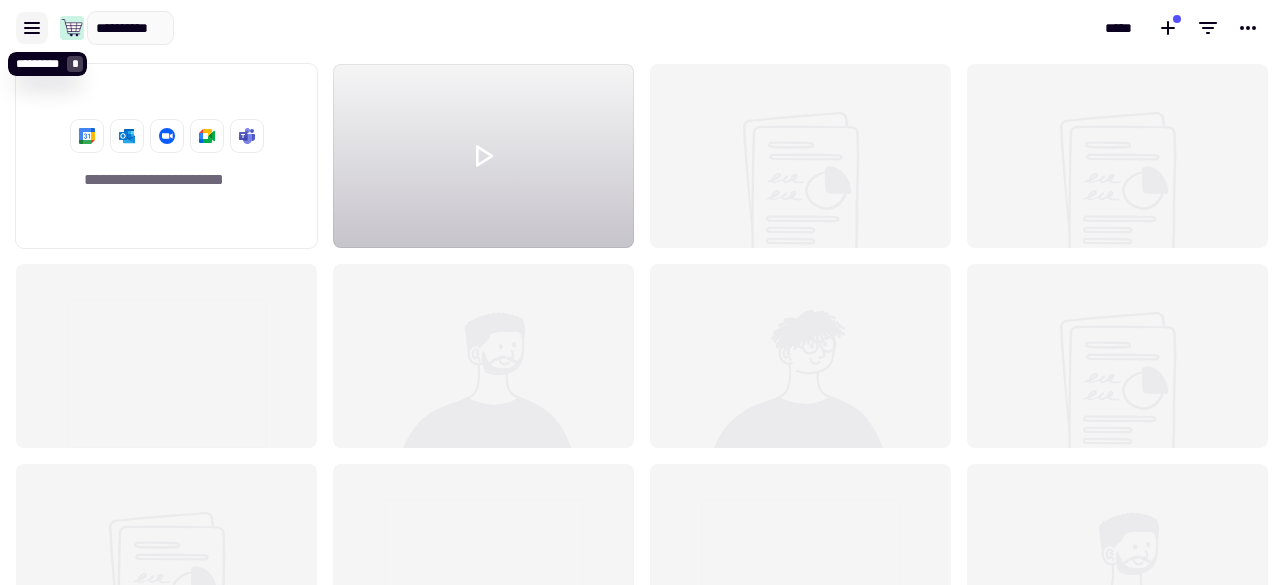 click 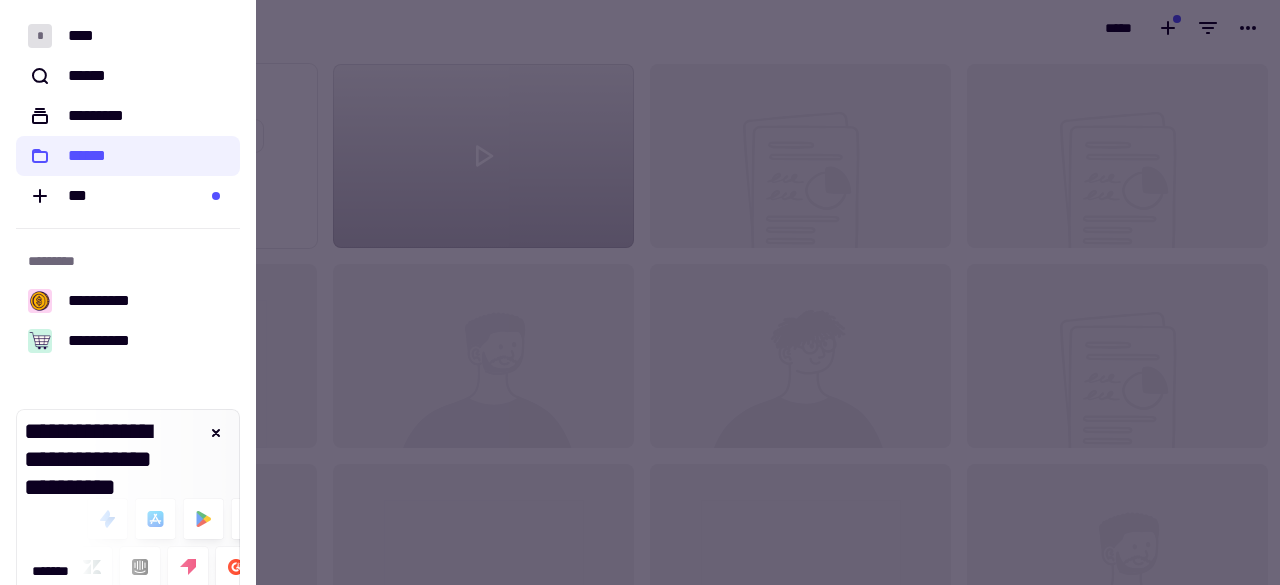 click at bounding box center (640, 292) 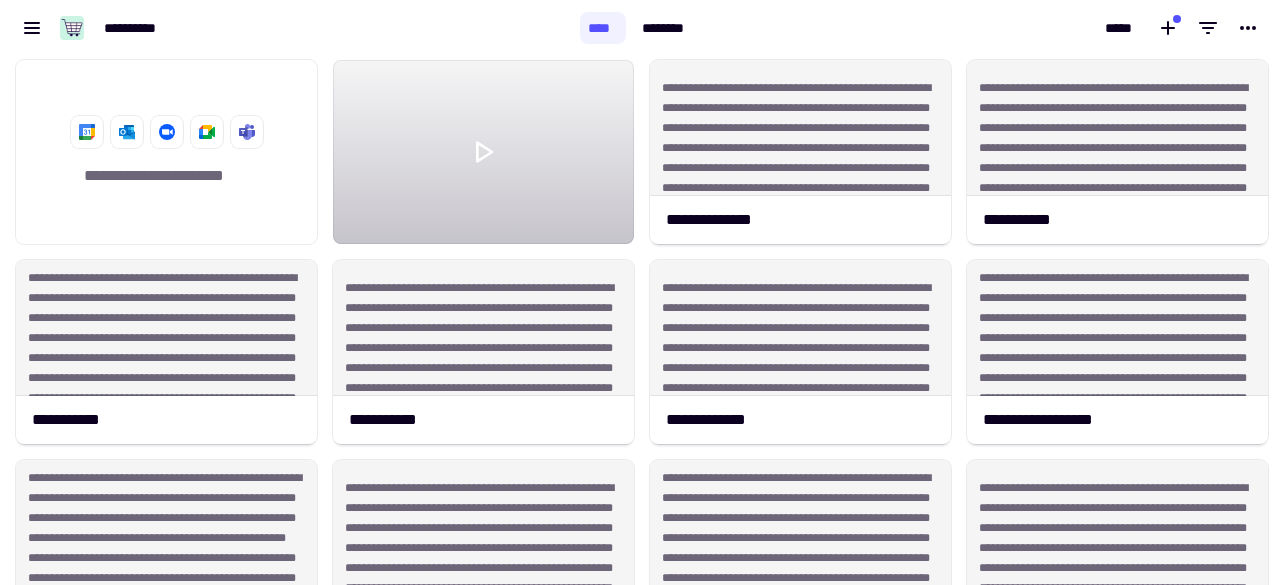 scroll, scrollTop: 0, scrollLeft: 0, axis: both 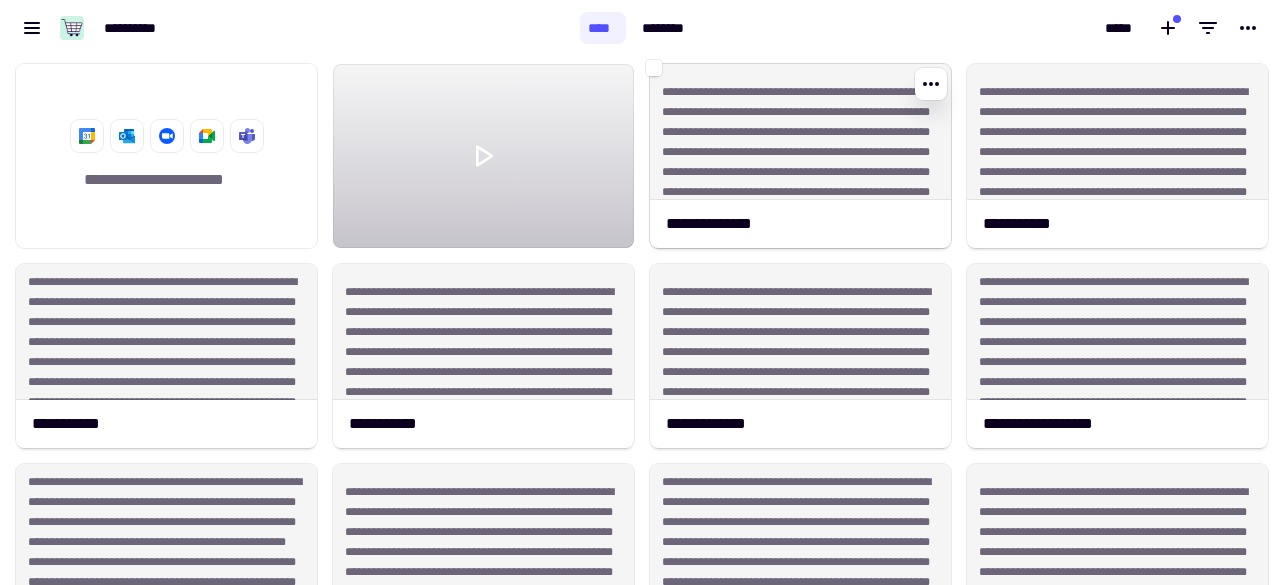 click on "**********" 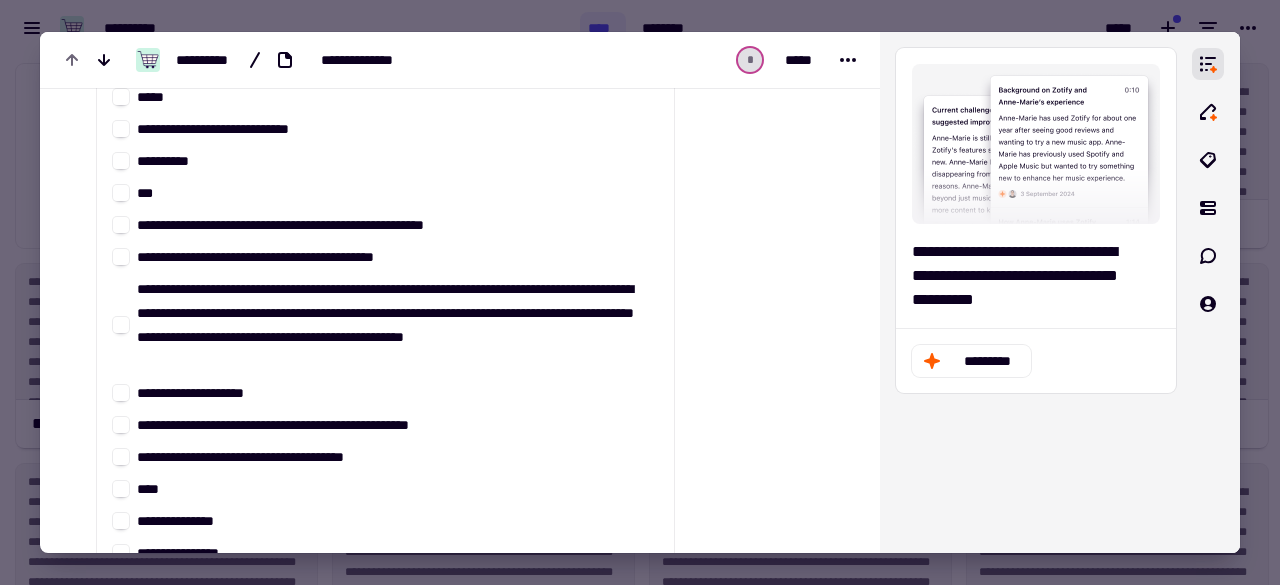scroll, scrollTop: 3200, scrollLeft: 0, axis: vertical 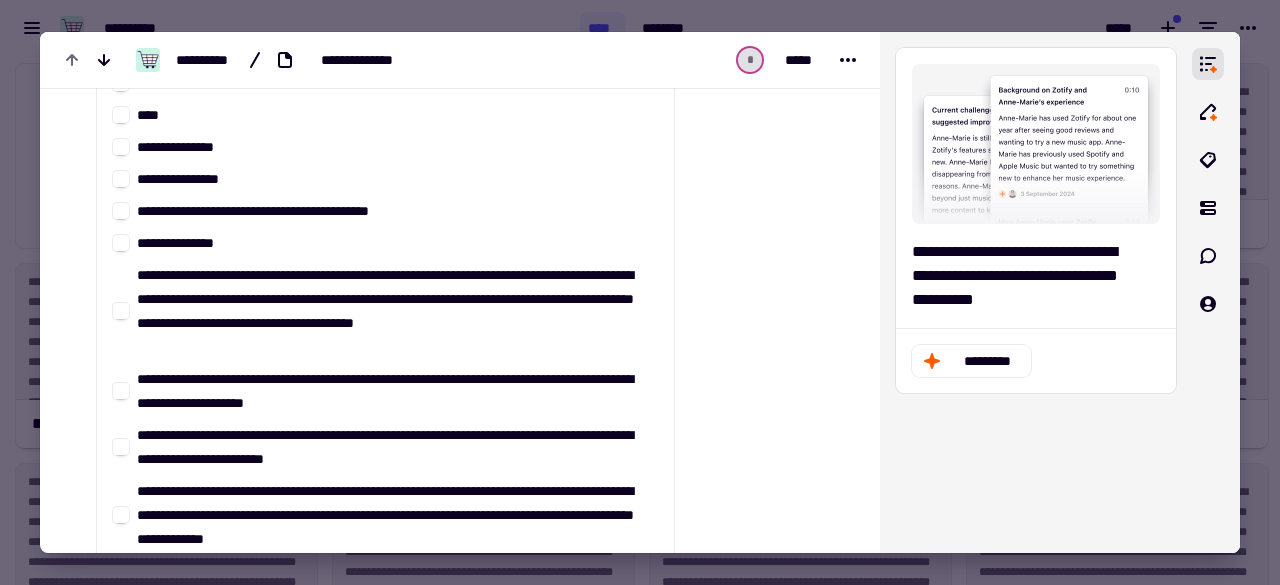 click at bounding box center [640, 292] 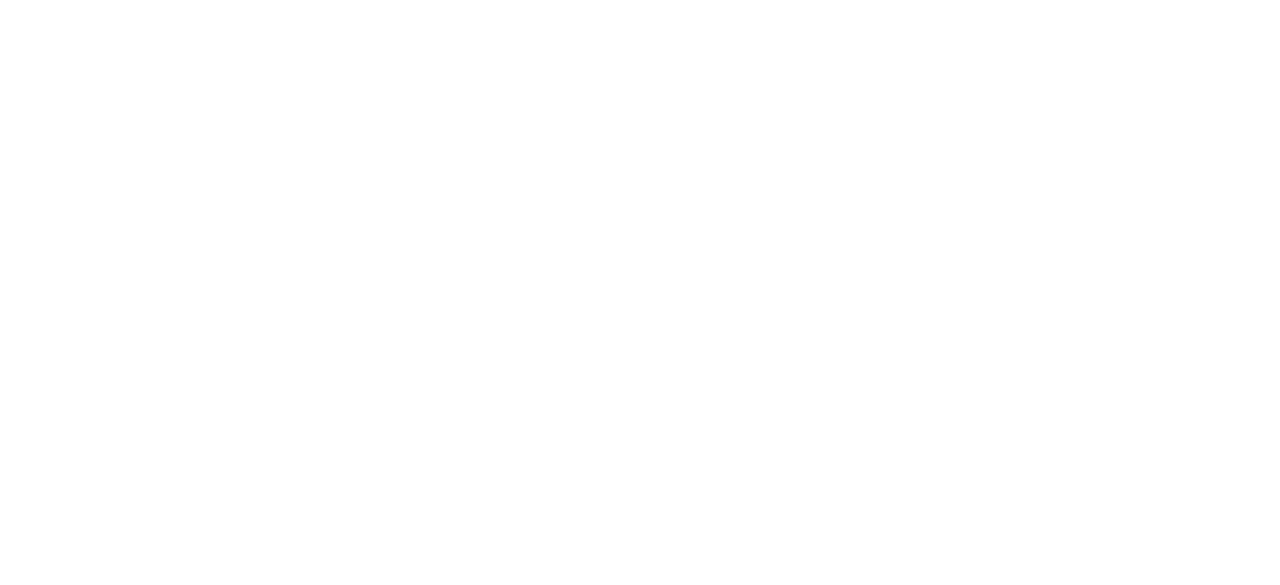 scroll, scrollTop: 0, scrollLeft: 0, axis: both 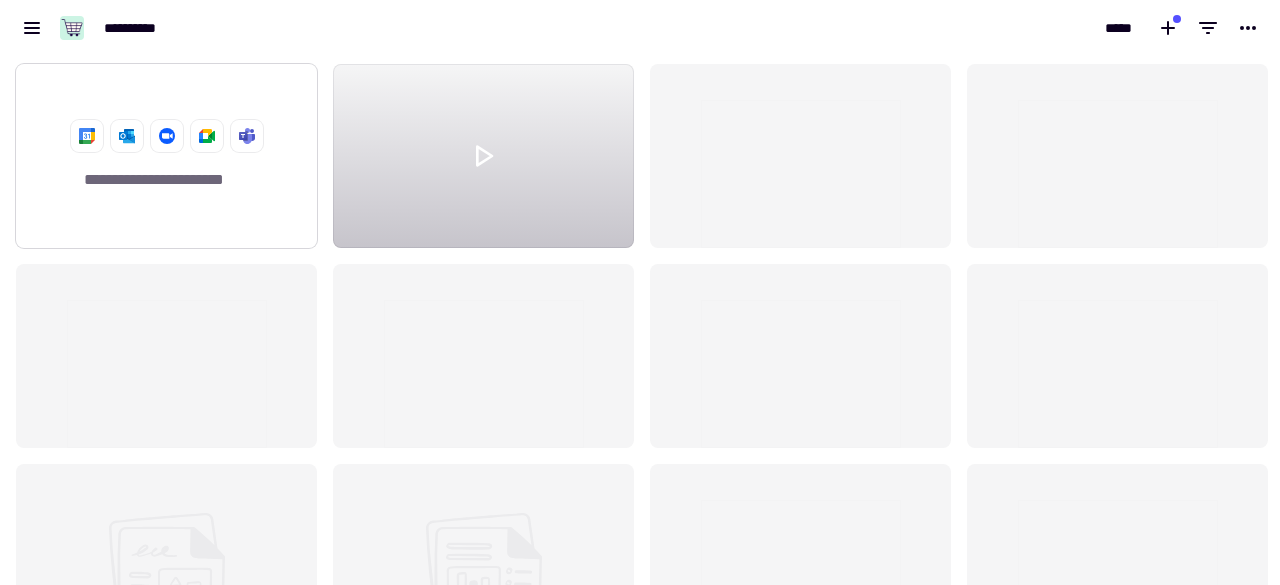 click on "**********" 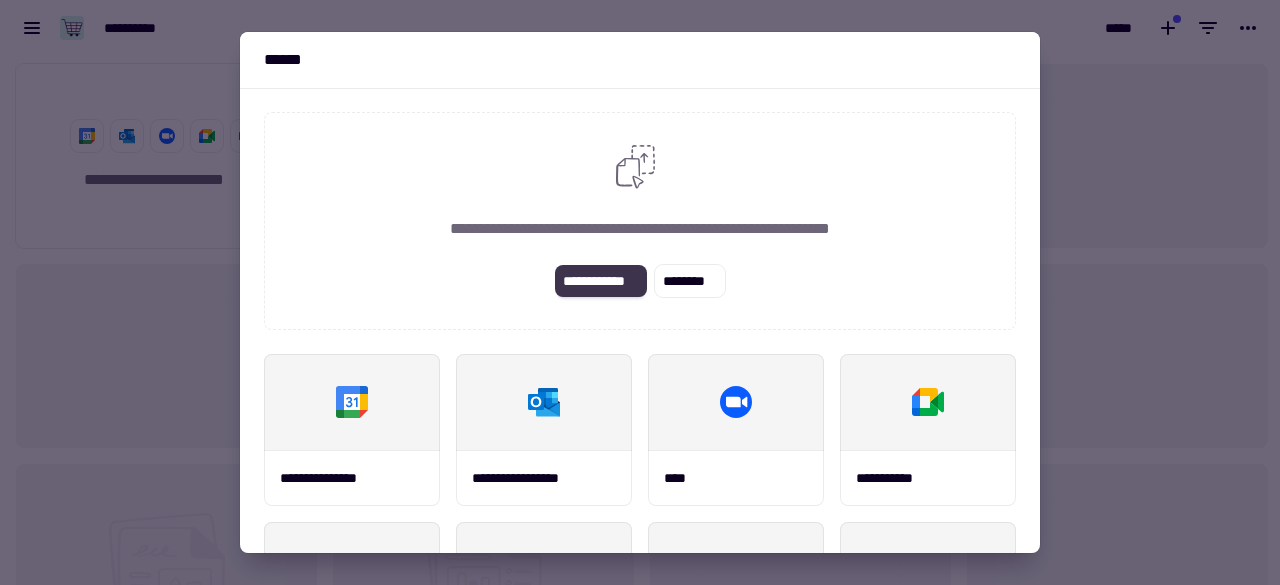 click on "**********" 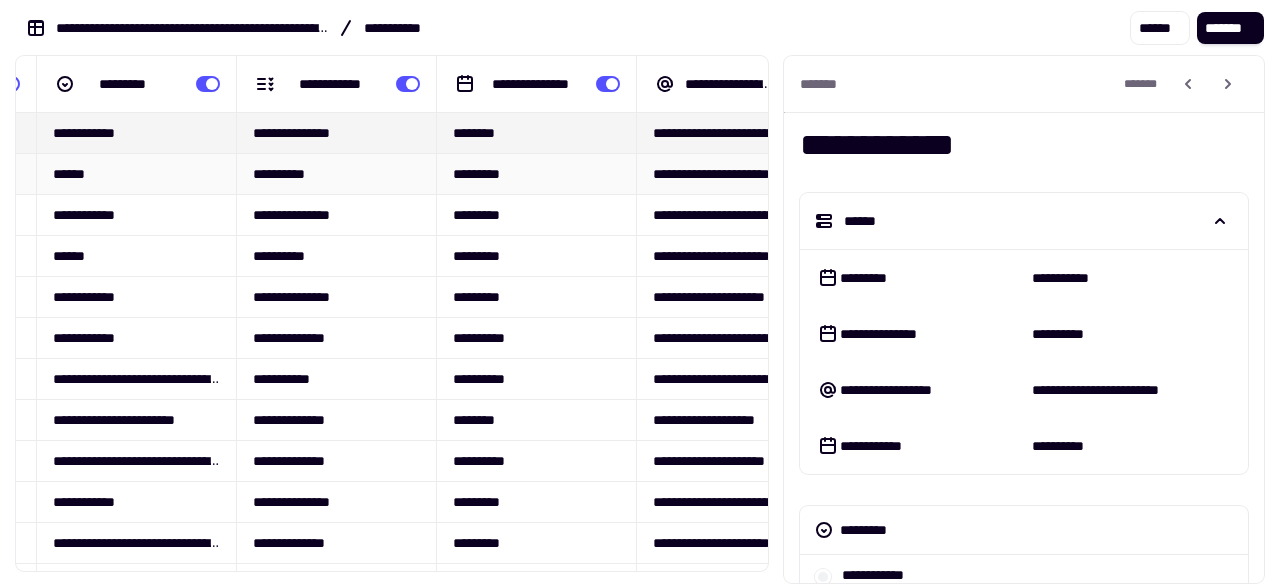 scroll, scrollTop: 0, scrollLeft: 471, axis: horizontal 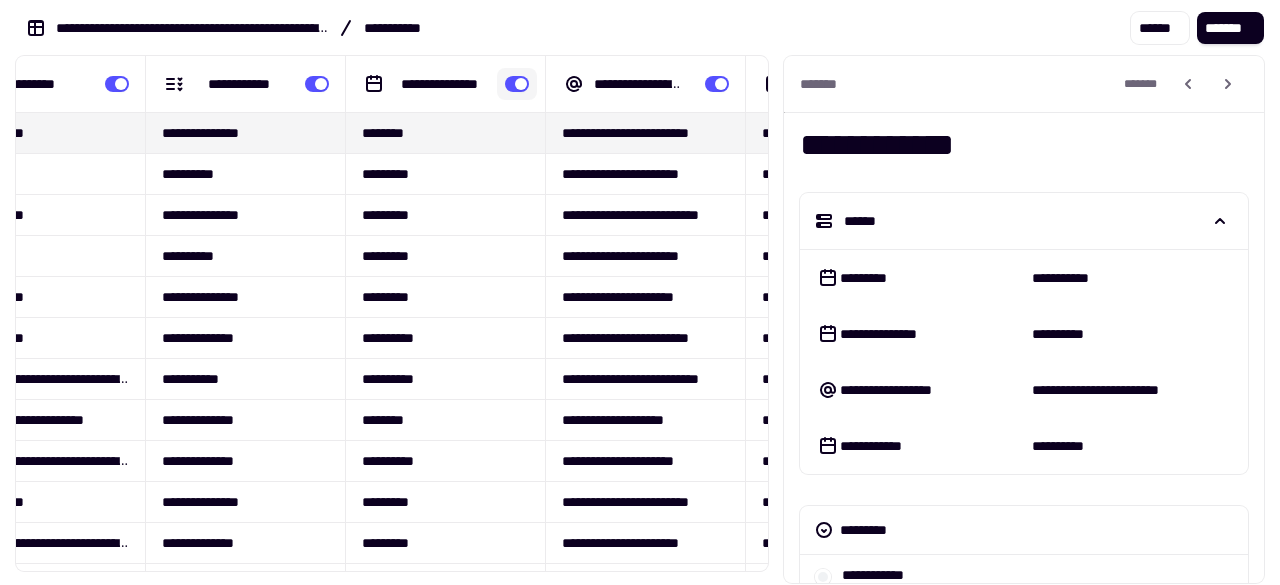 click at bounding box center [517, 84] 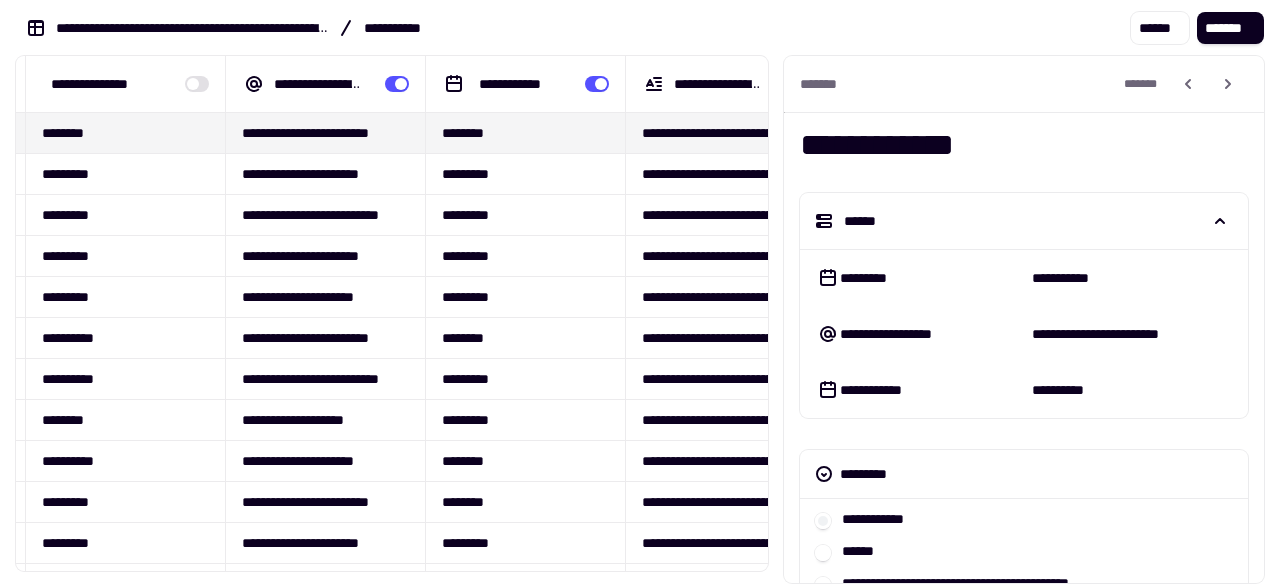 scroll, scrollTop: 0, scrollLeft: 798, axis: horizontal 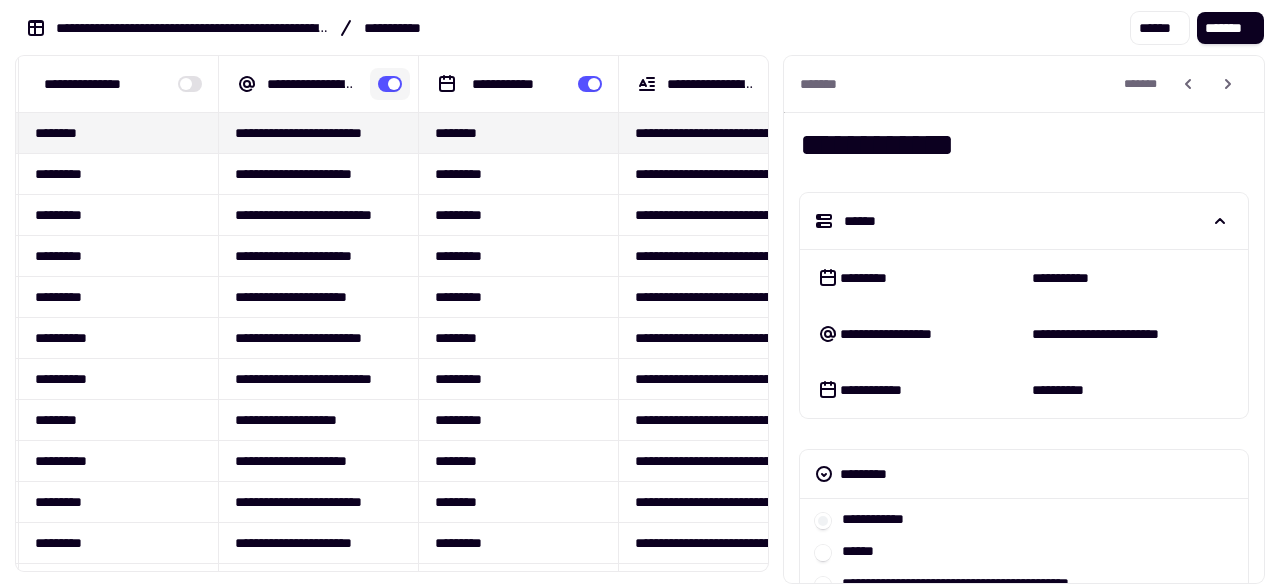 click at bounding box center [390, 84] 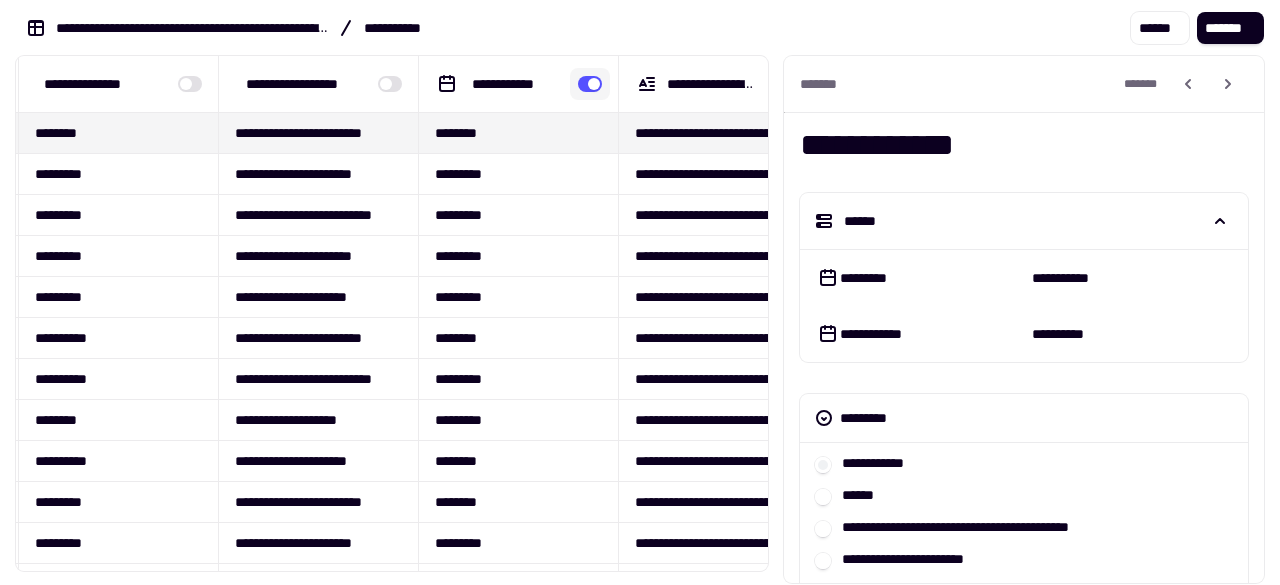 click at bounding box center (590, 84) 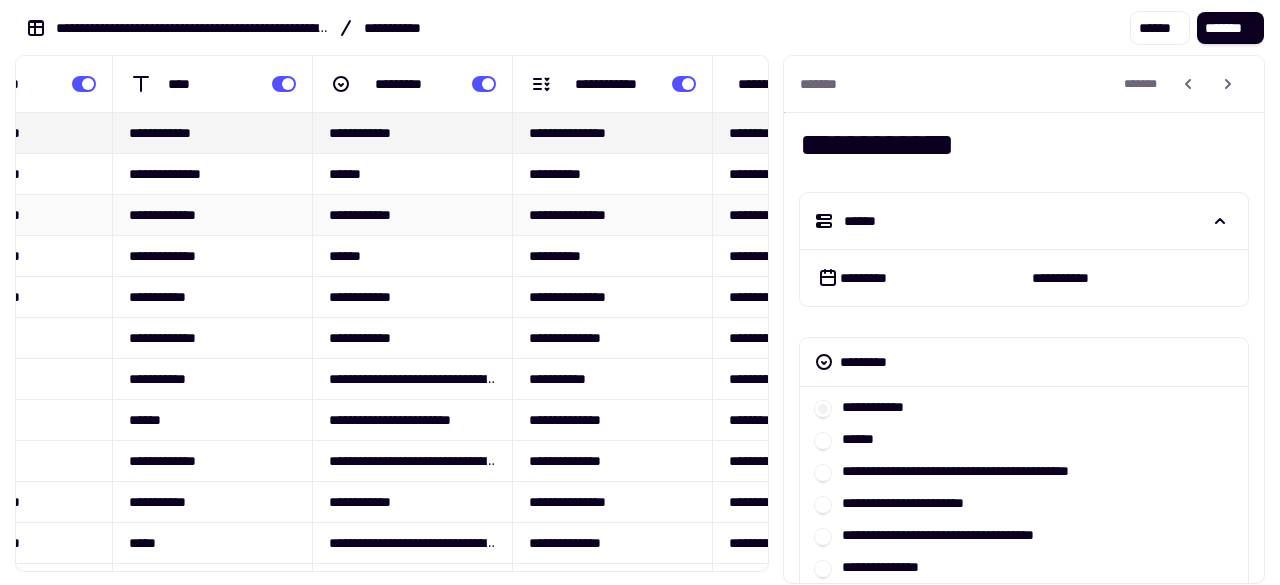 scroll, scrollTop: 0, scrollLeft: 0, axis: both 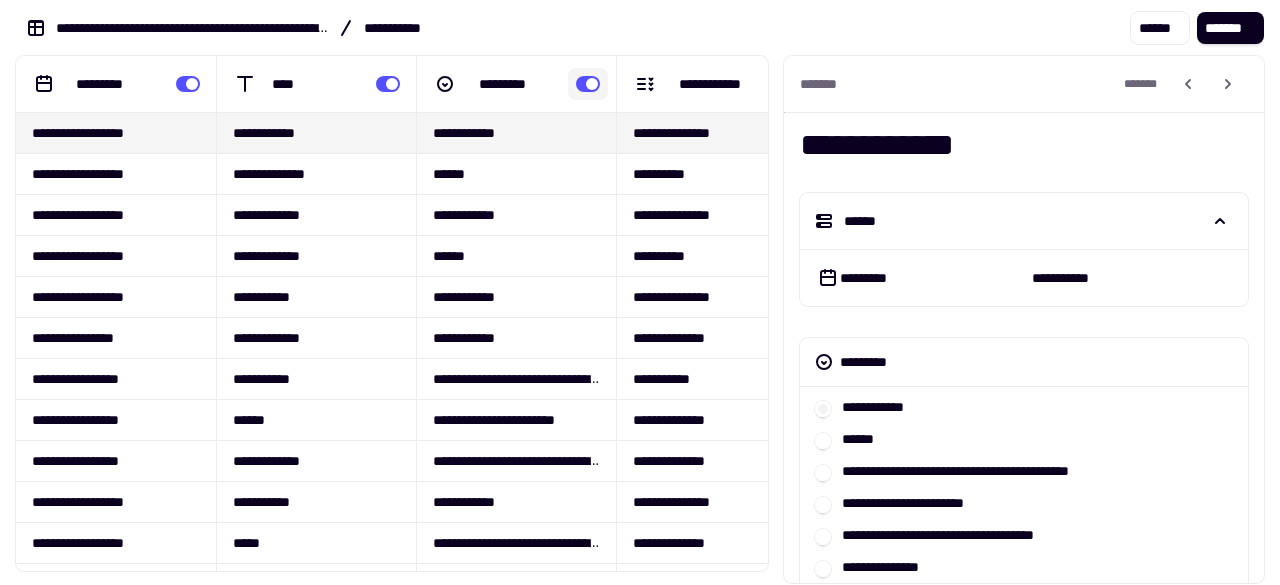 click at bounding box center (588, 84) 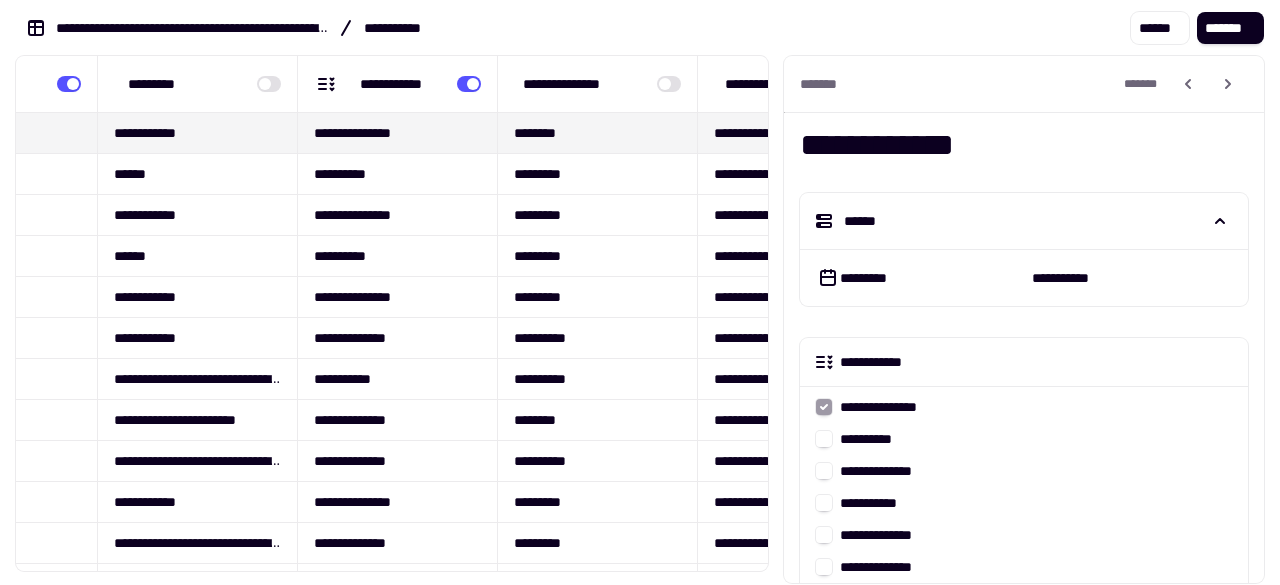 scroll, scrollTop: 0, scrollLeft: 321, axis: horizontal 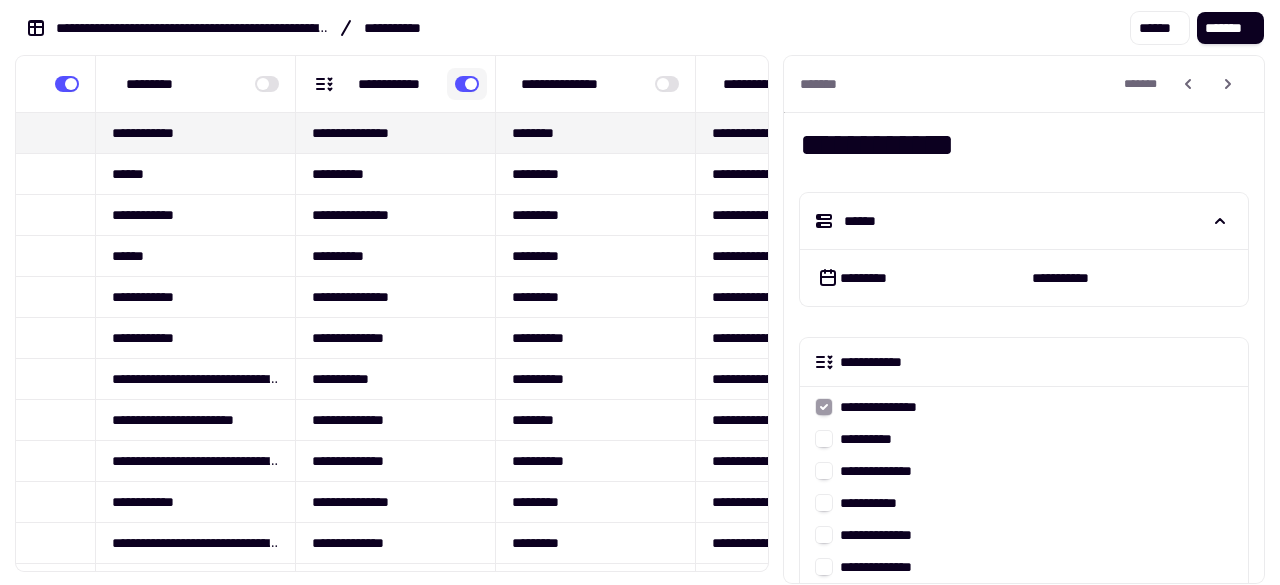 click at bounding box center [467, 84] 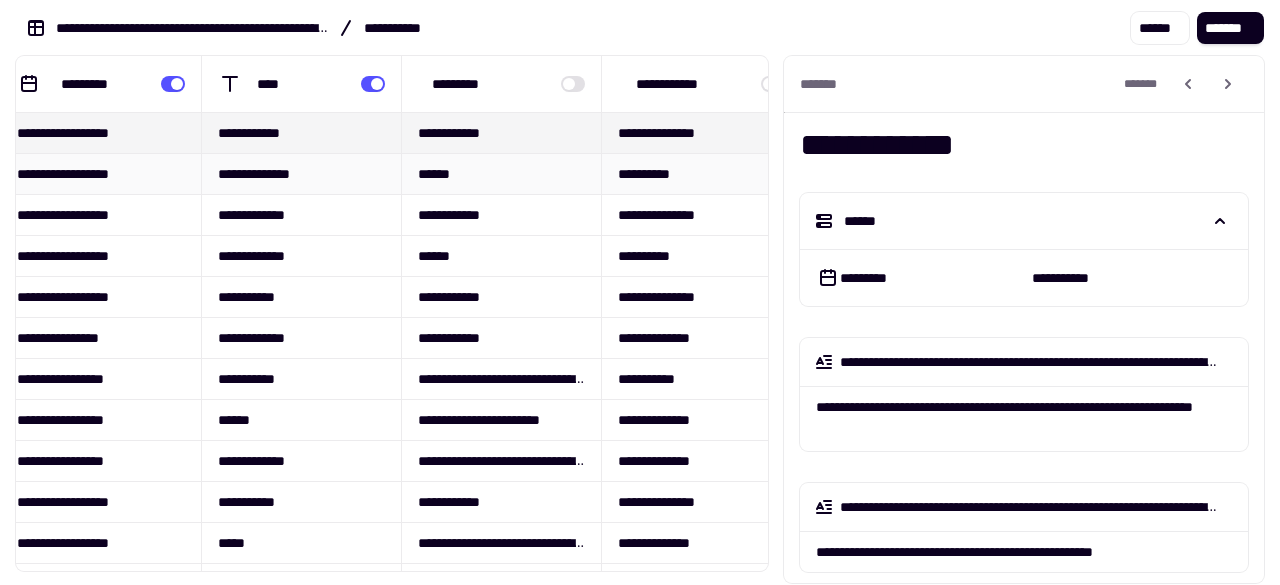 scroll, scrollTop: 0, scrollLeft: 0, axis: both 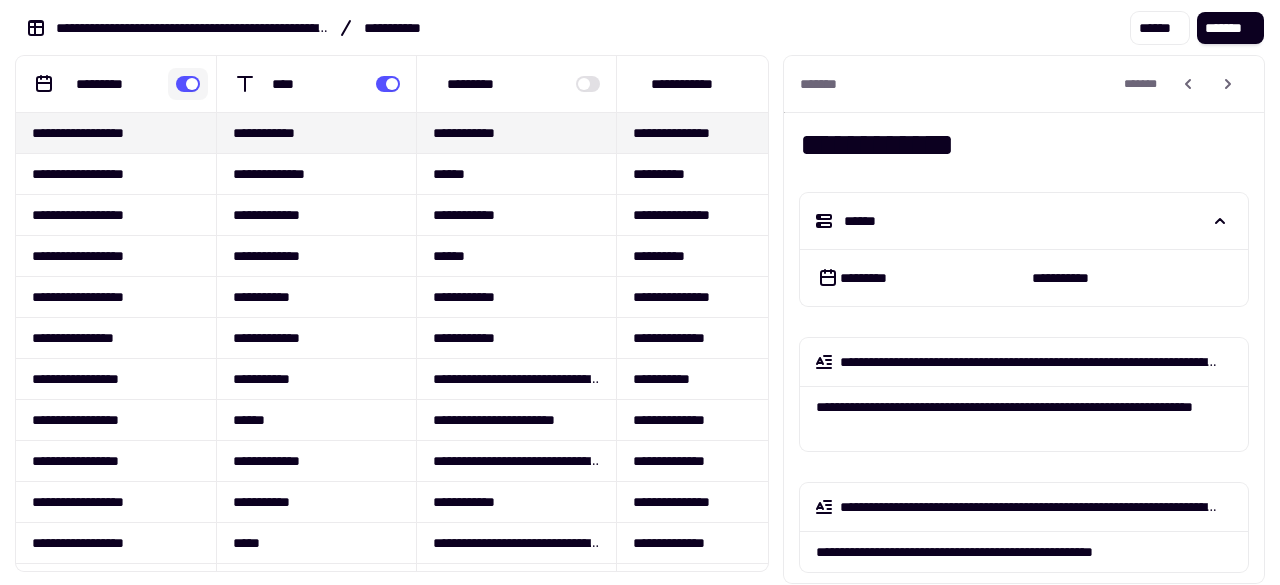click at bounding box center (188, 84) 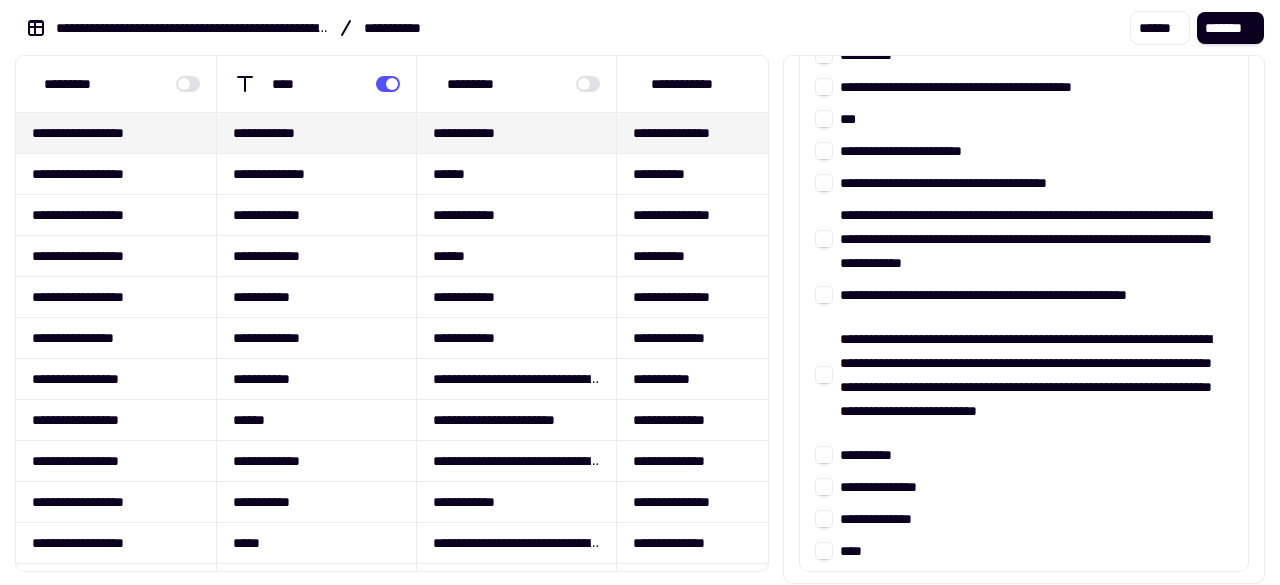 scroll, scrollTop: 4007, scrollLeft: 0, axis: vertical 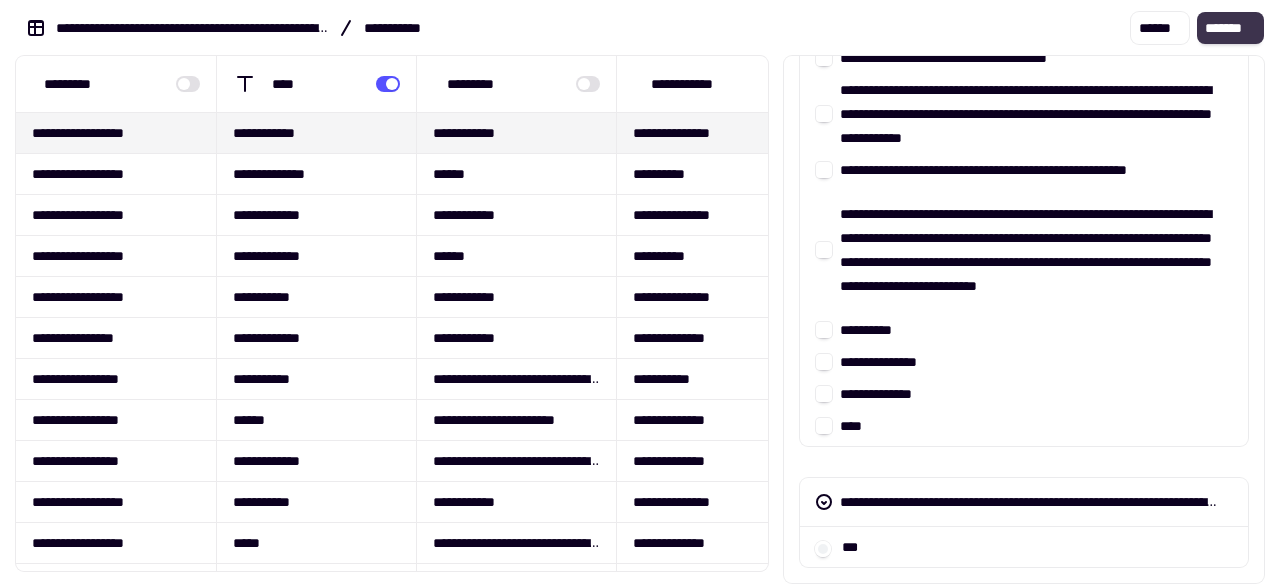 click on "*******" 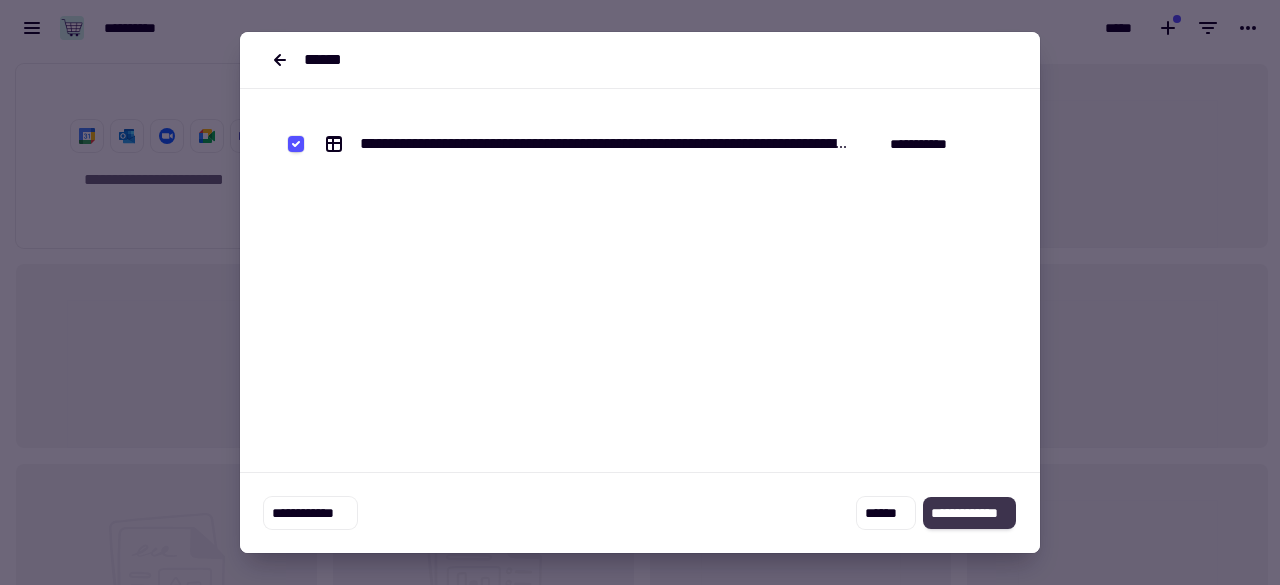 click on "**********" 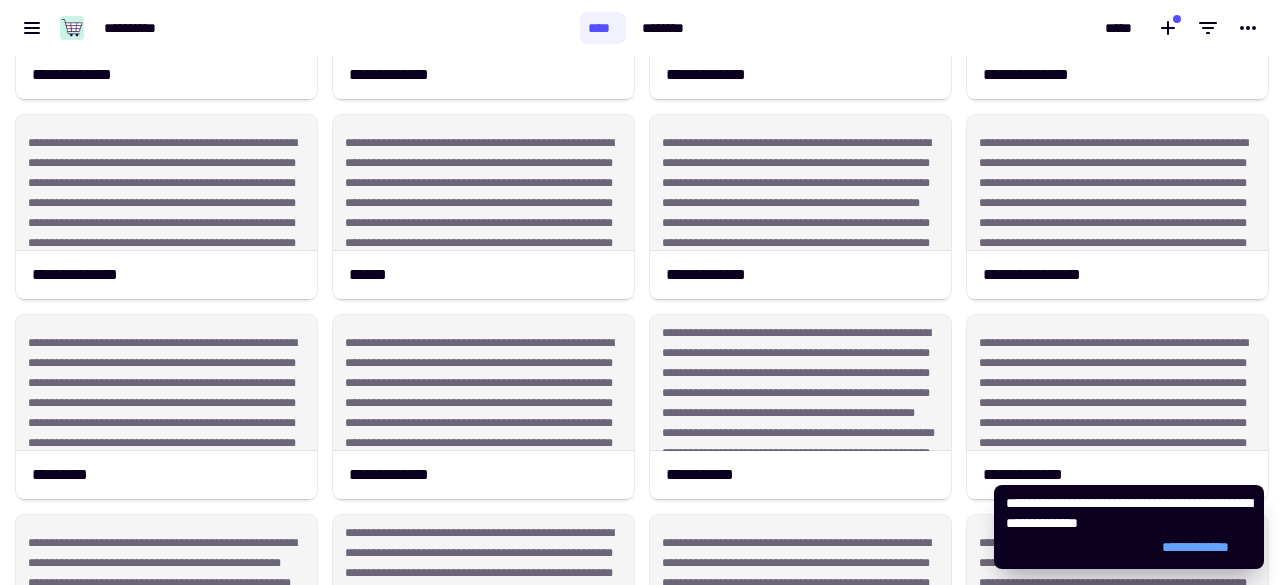 scroll, scrollTop: 1170, scrollLeft: 0, axis: vertical 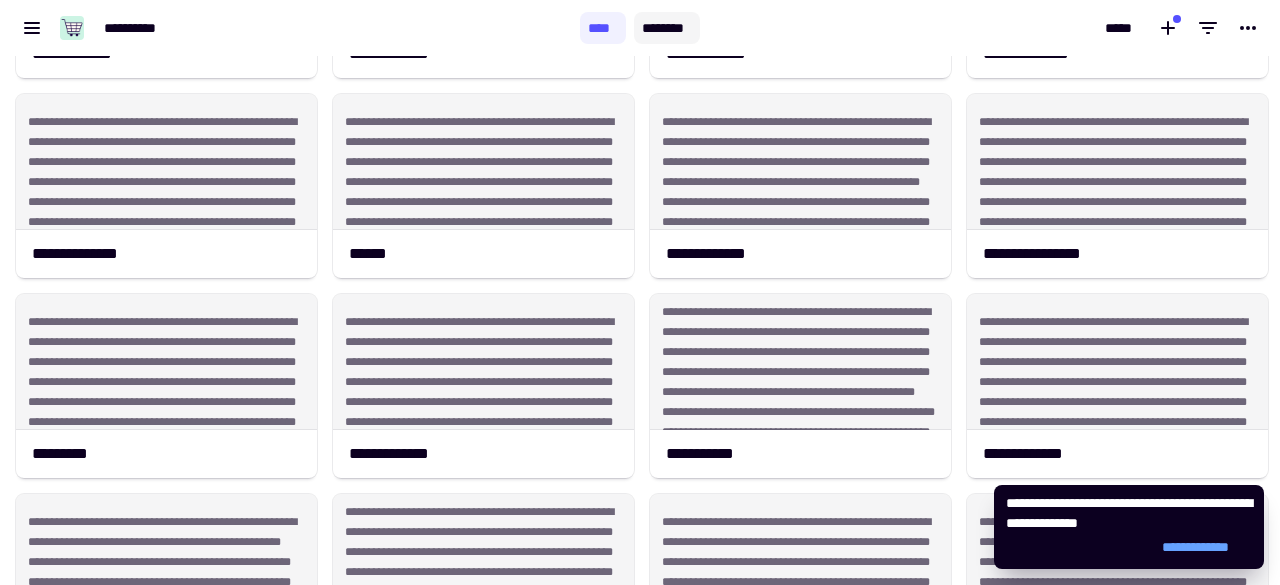 click on "********" 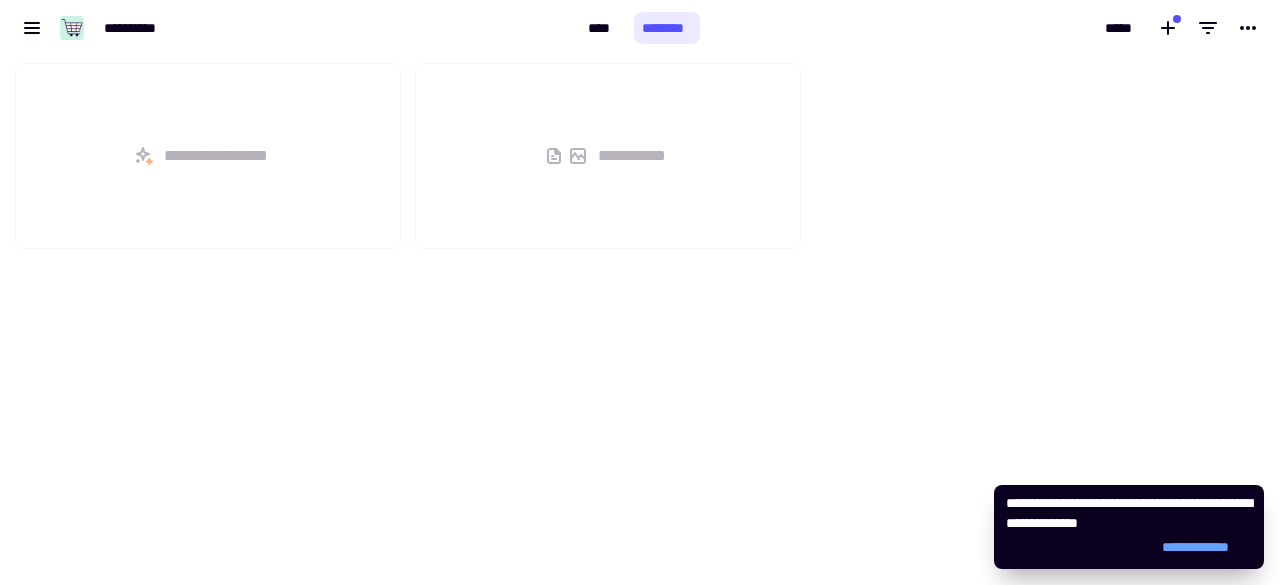 scroll, scrollTop: 16, scrollLeft: 16, axis: both 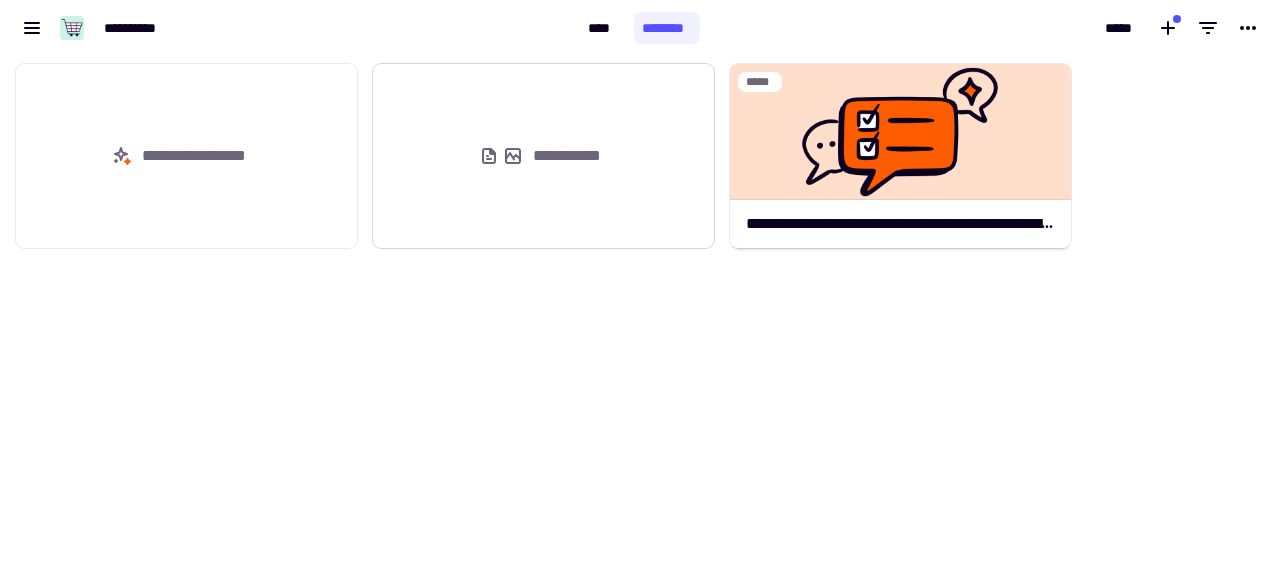 click on "**********" 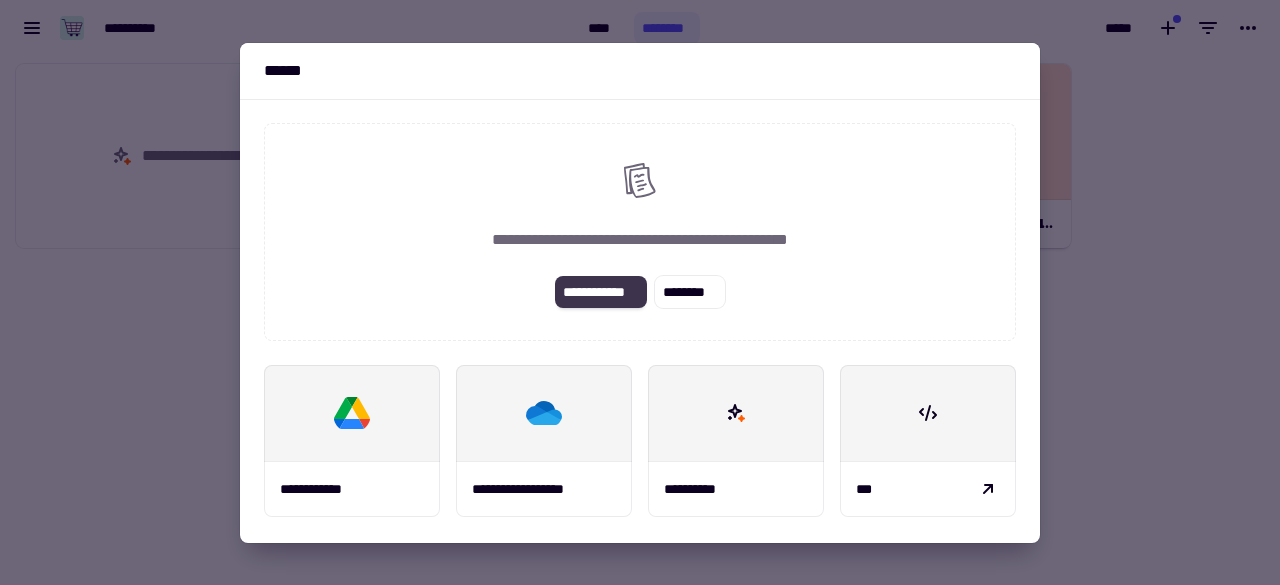 click on "**********" 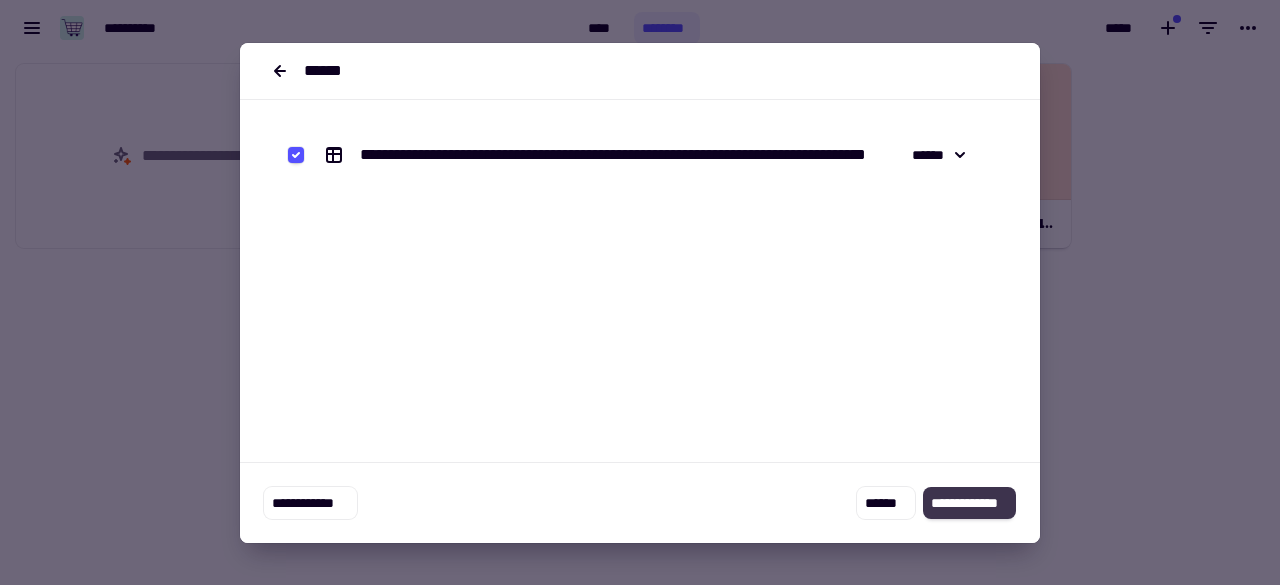 click on "**********" 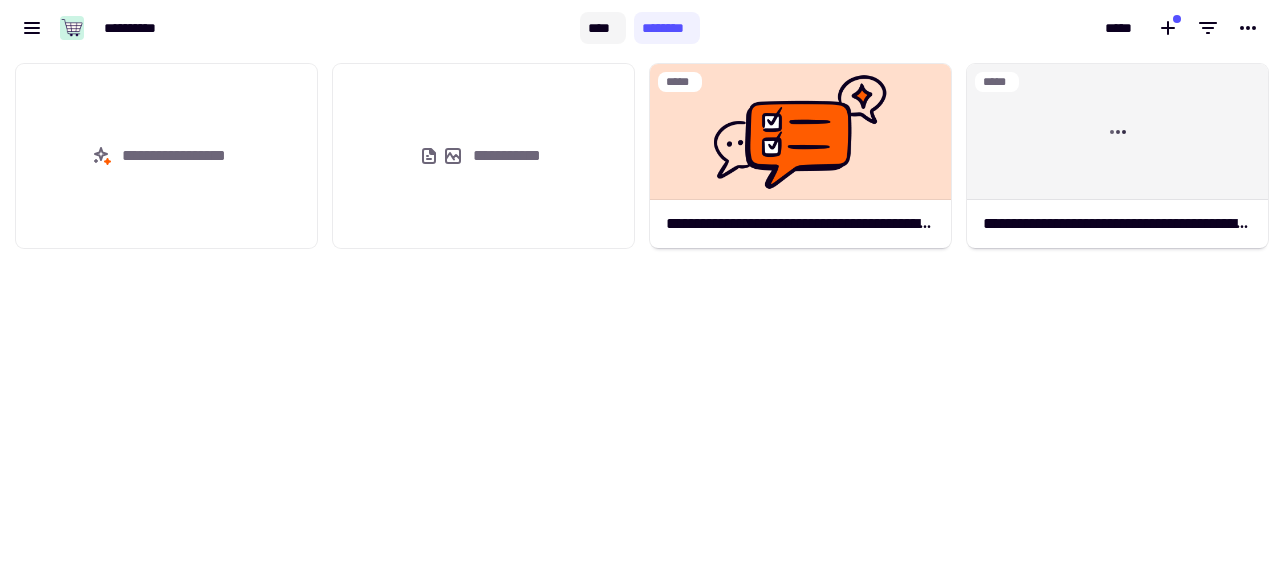 click on "****" 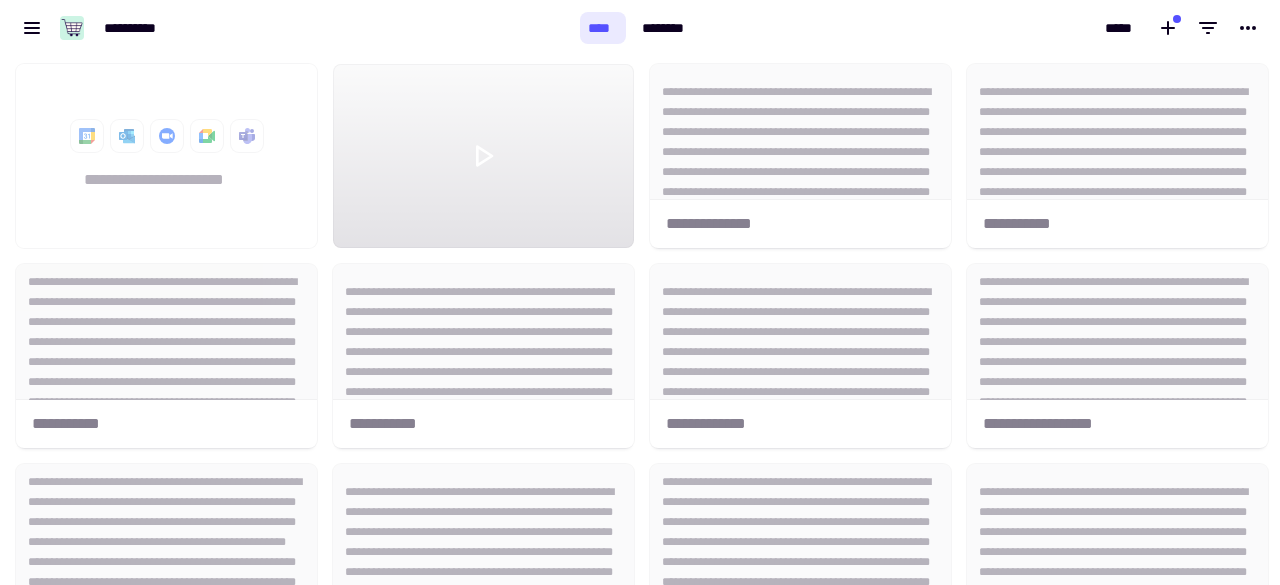 scroll, scrollTop: 16, scrollLeft: 16, axis: both 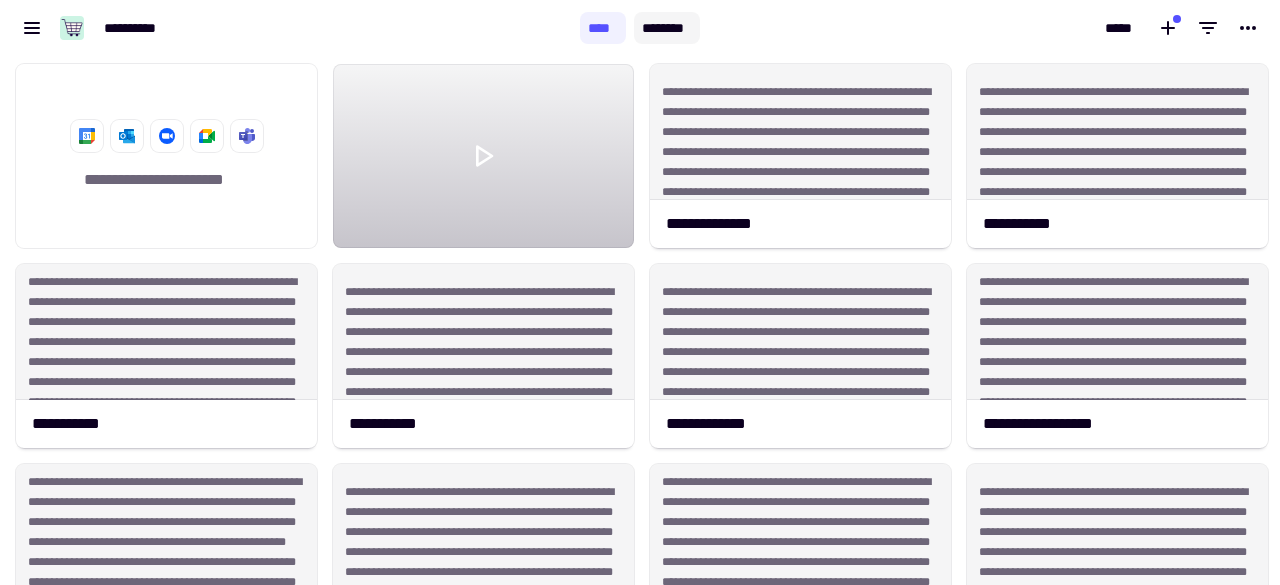click on "********" 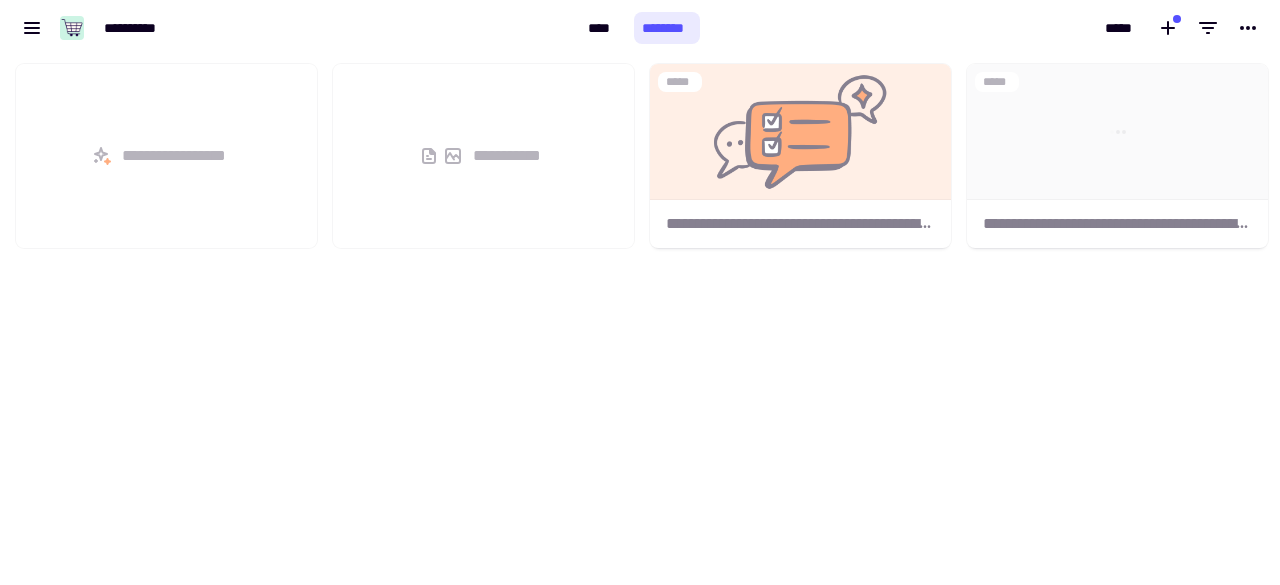 scroll, scrollTop: 16, scrollLeft: 16, axis: both 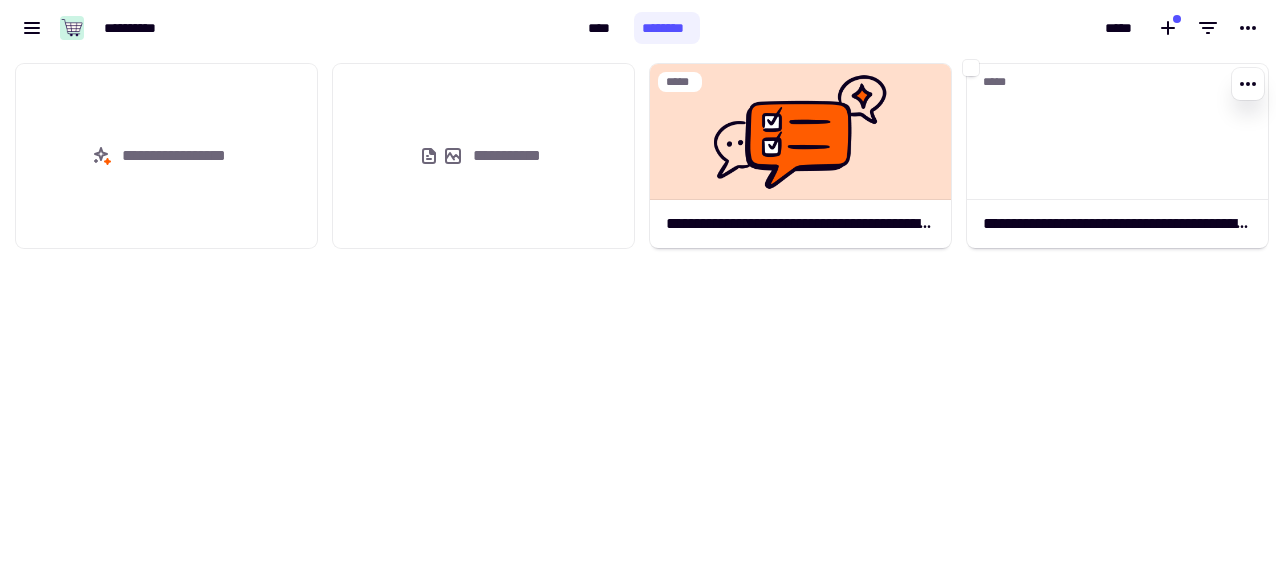 click 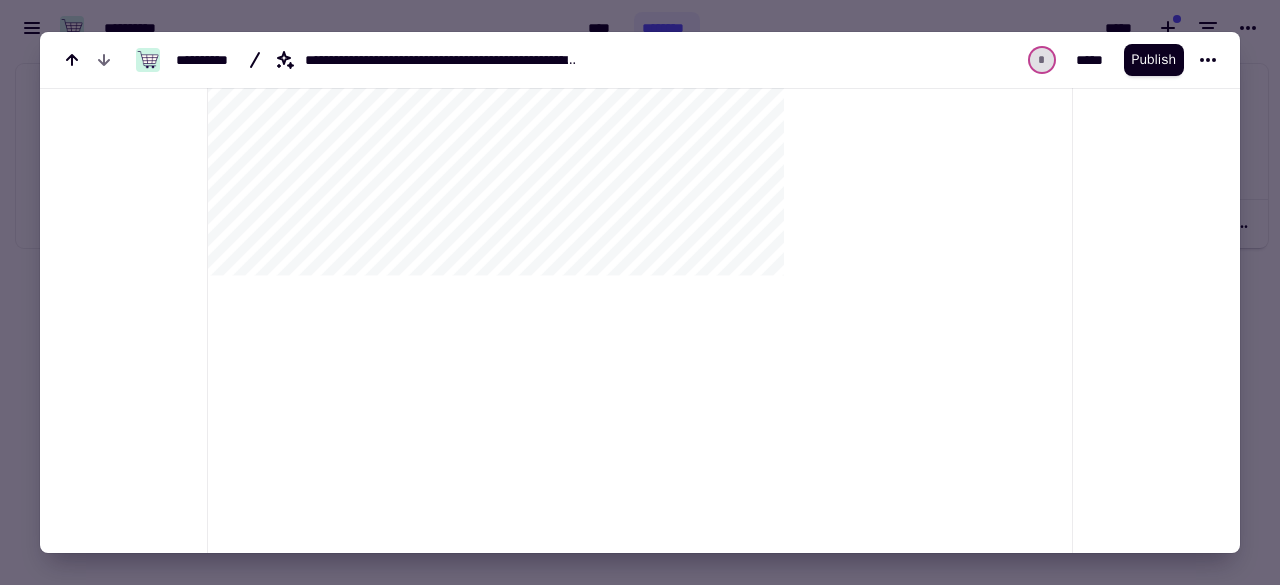 scroll, scrollTop: 18054, scrollLeft: 0, axis: vertical 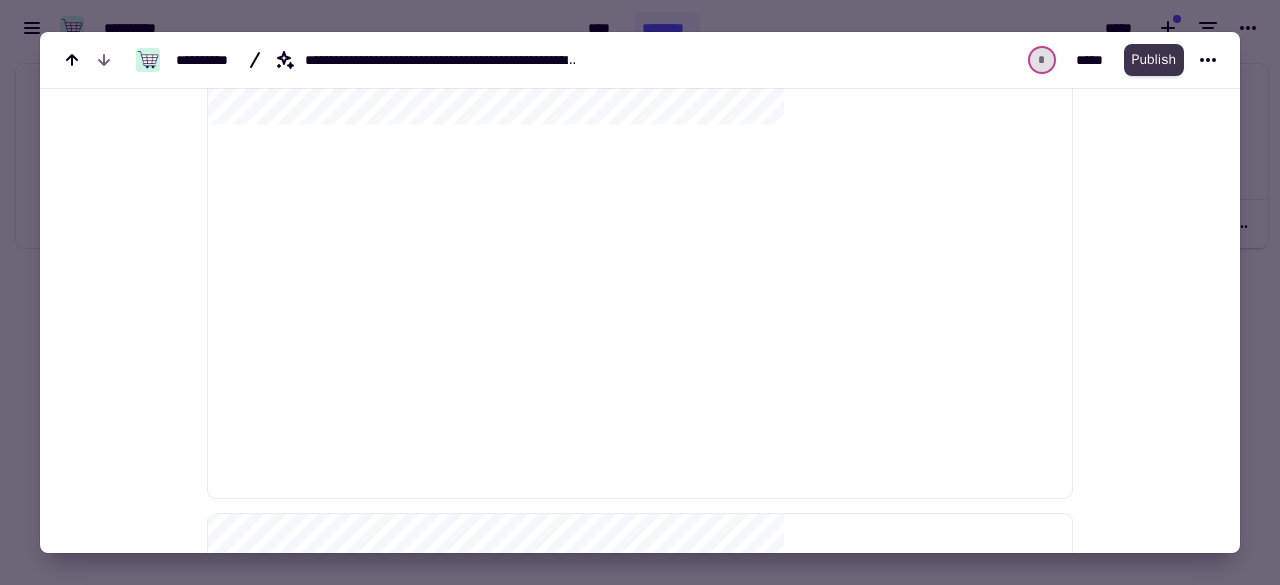 click on "Publish" 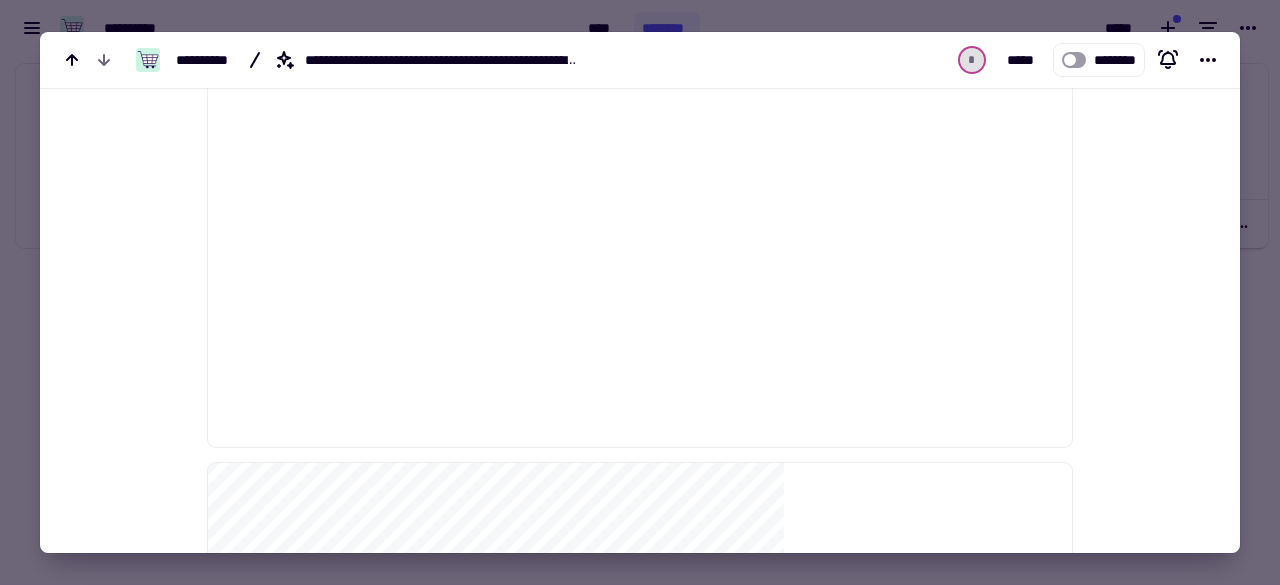 scroll, scrollTop: 18006, scrollLeft: 0, axis: vertical 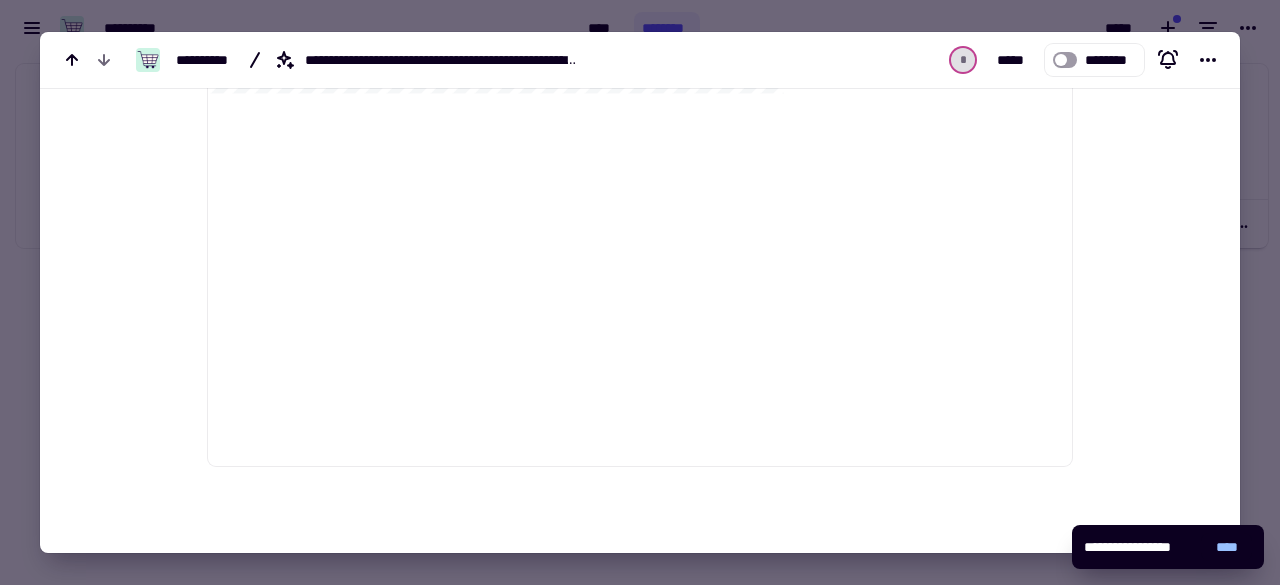 click on "****" 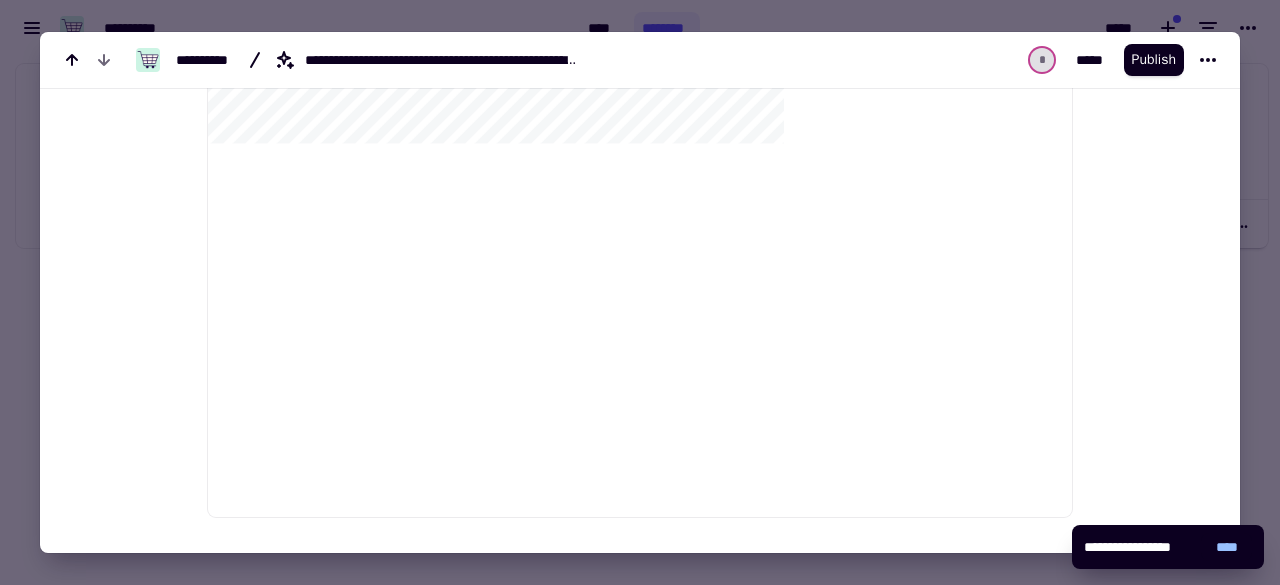 scroll, scrollTop: 49838, scrollLeft: 0, axis: vertical 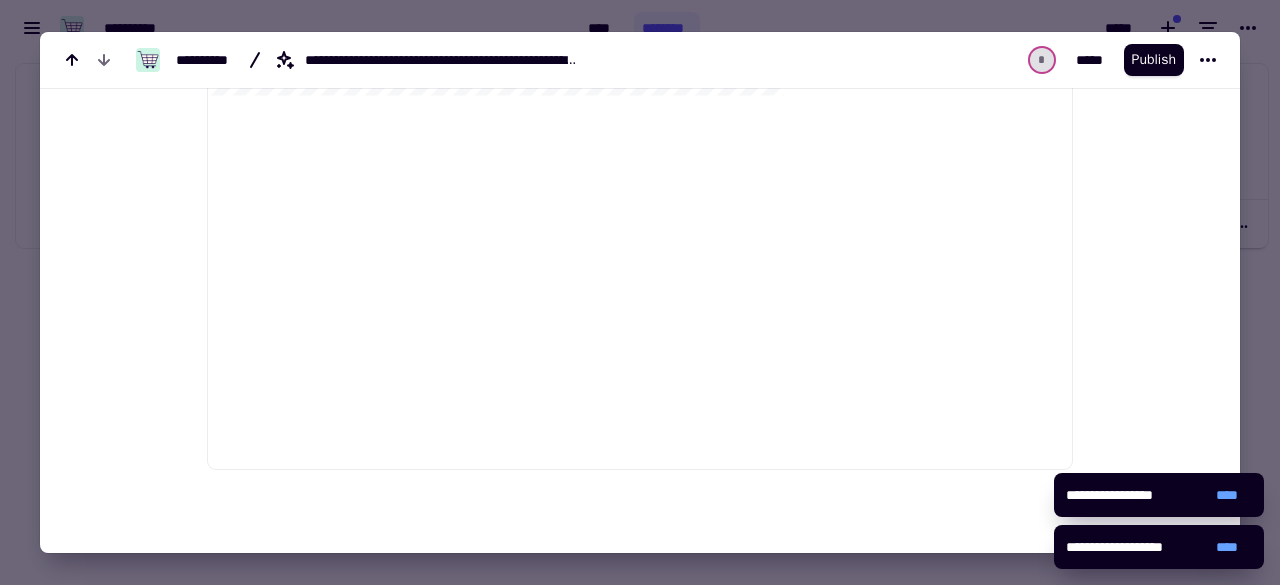 click on "**********" at bounding box center [1159, 547] 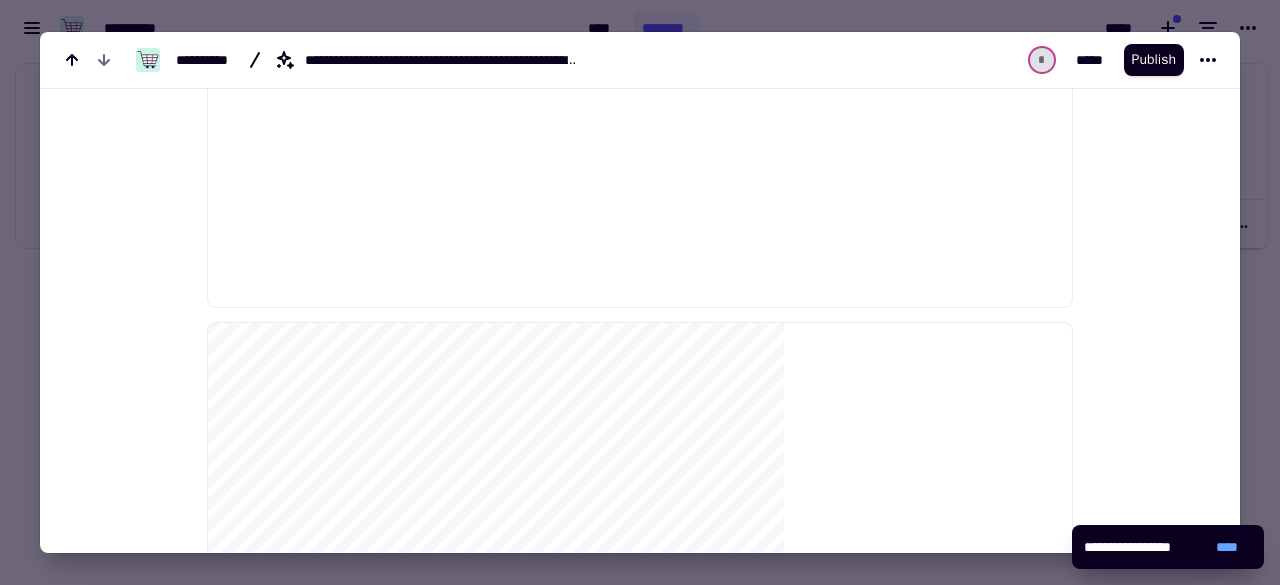 scroll, scrollTop: 30363, scrollLeft: 0, axis: vertical 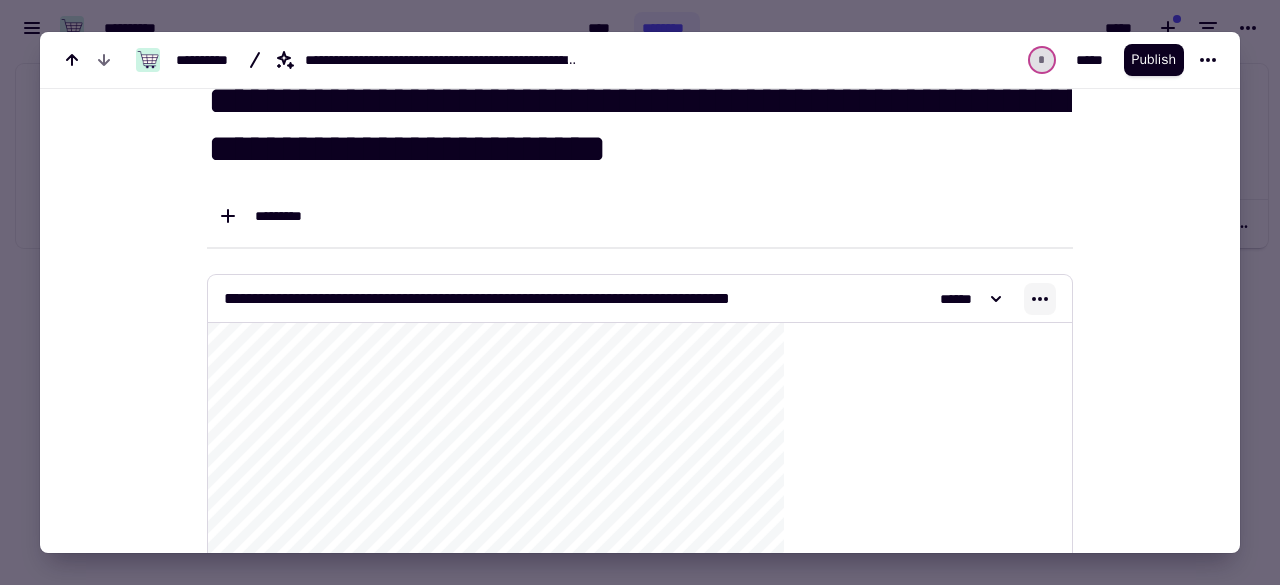 click 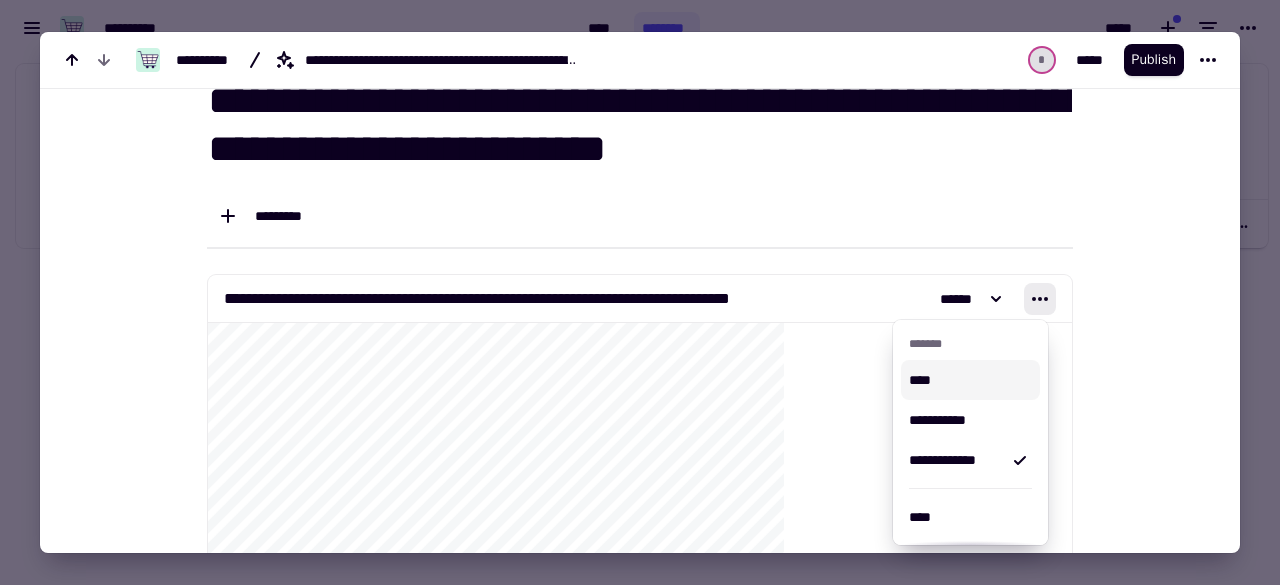 click on "****" at bounding box center (966, 380) 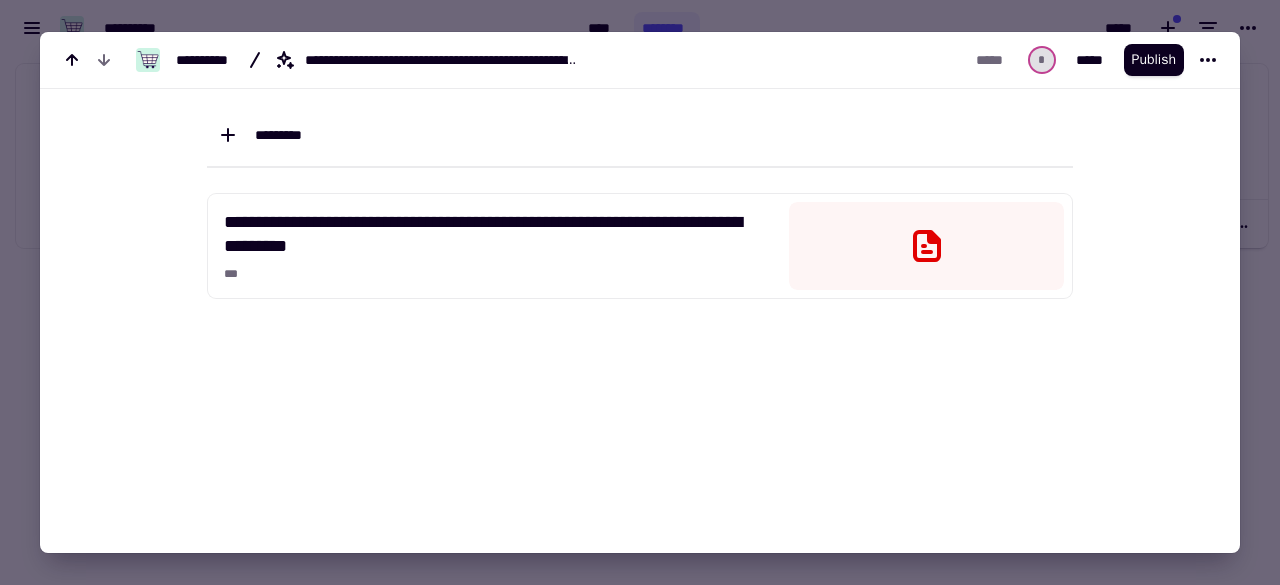 scroll, scrollTop: 0, scrollLeft: 0, axis: both 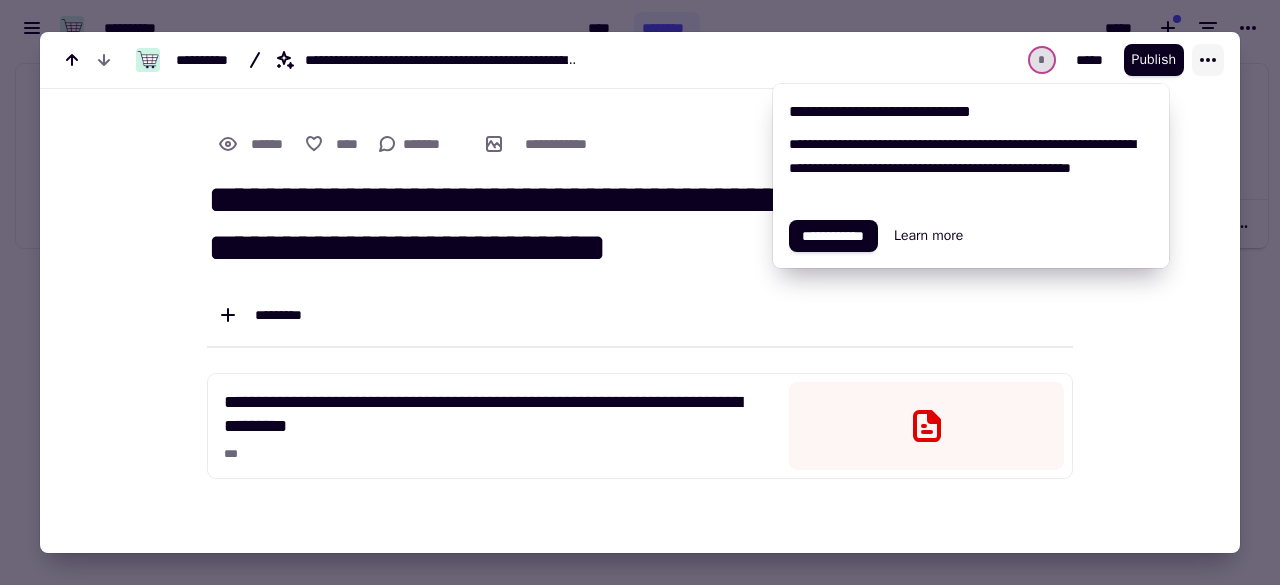 click 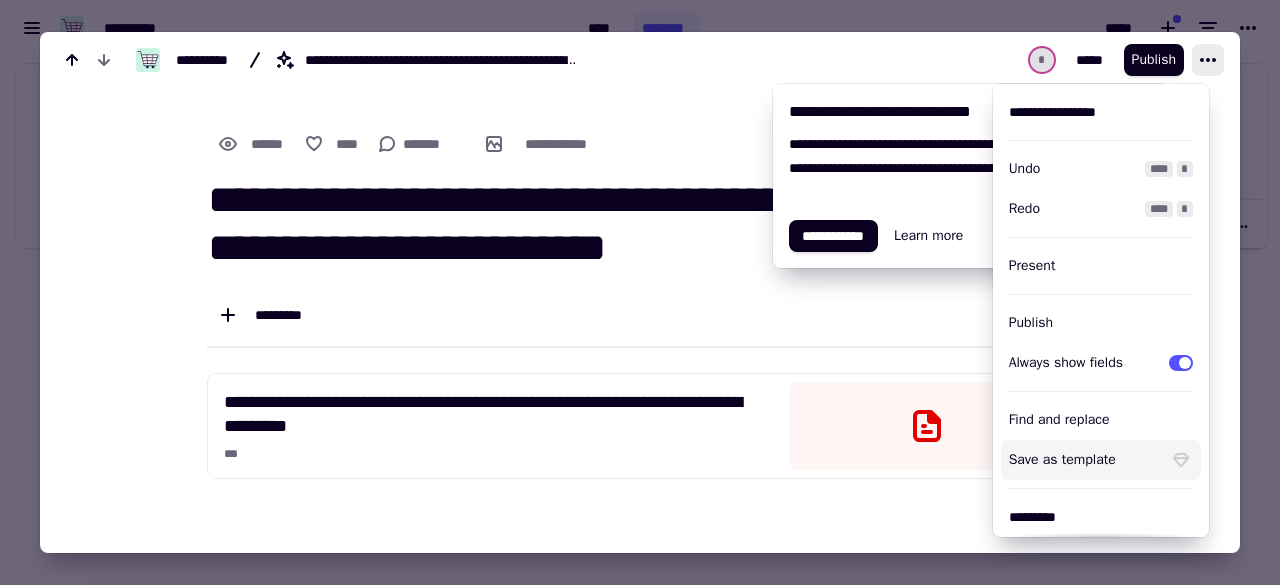 click on "**********" at bounding box center [628, 521] 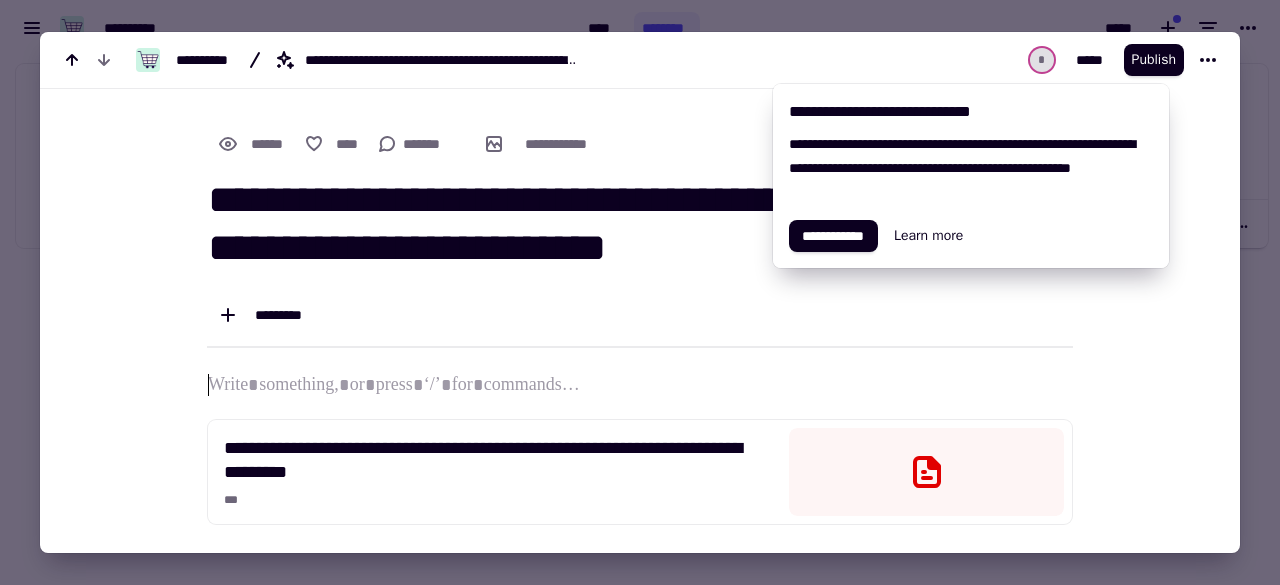 click at bounding box center (640, 292) 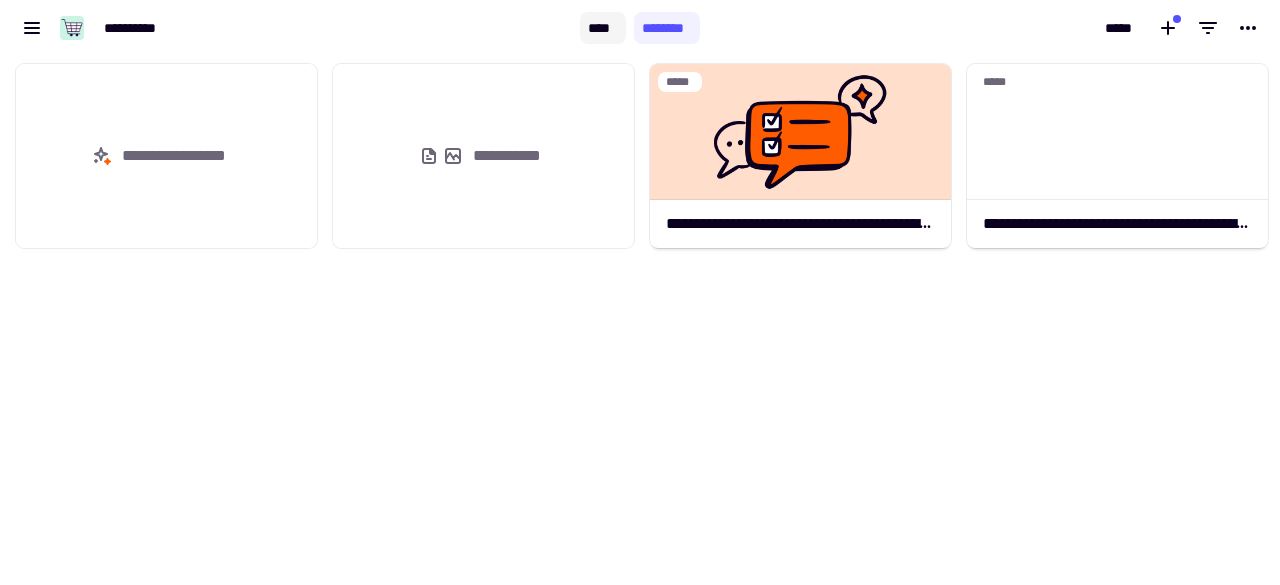 click on "****" 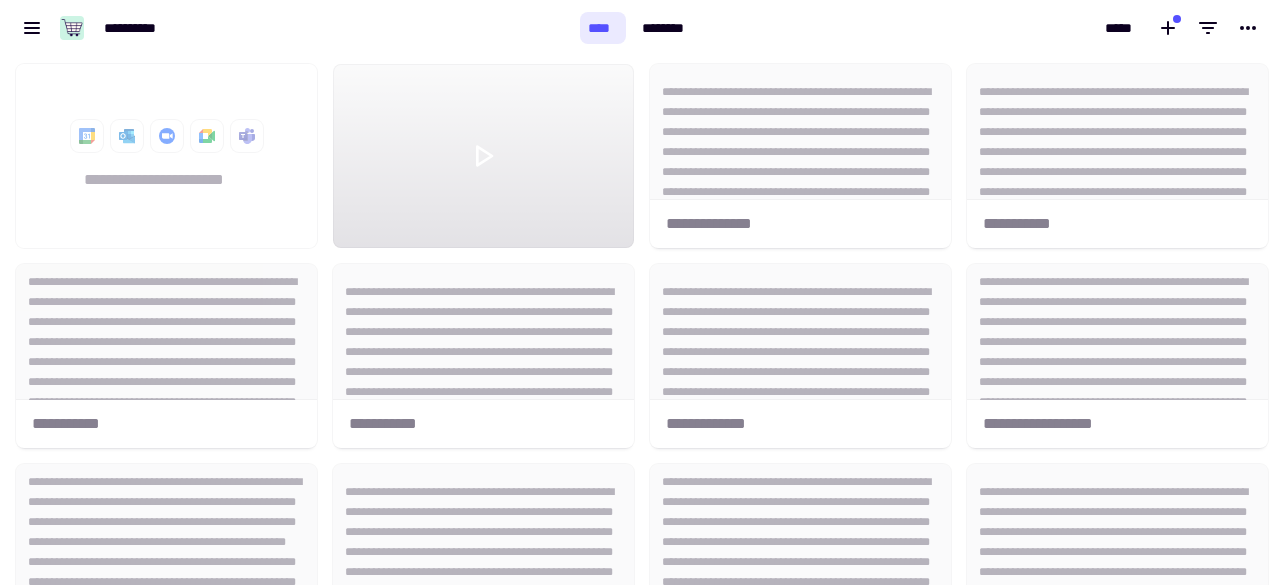 scroll, scrollTop: 16, scrollLeft: 16, axis: both 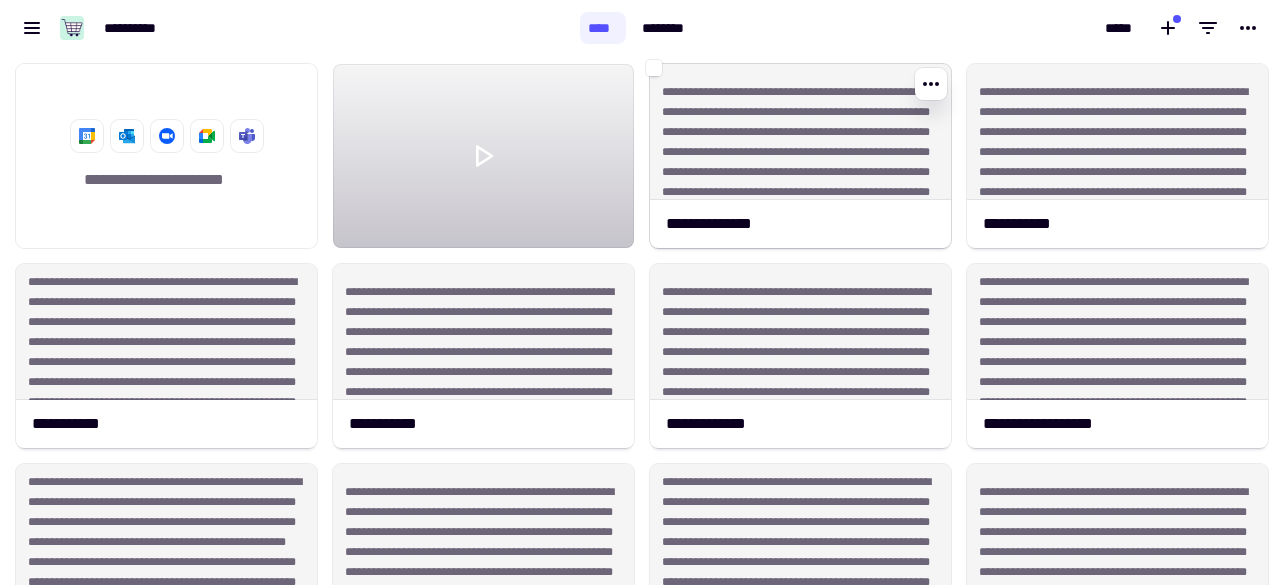 click on "**********" 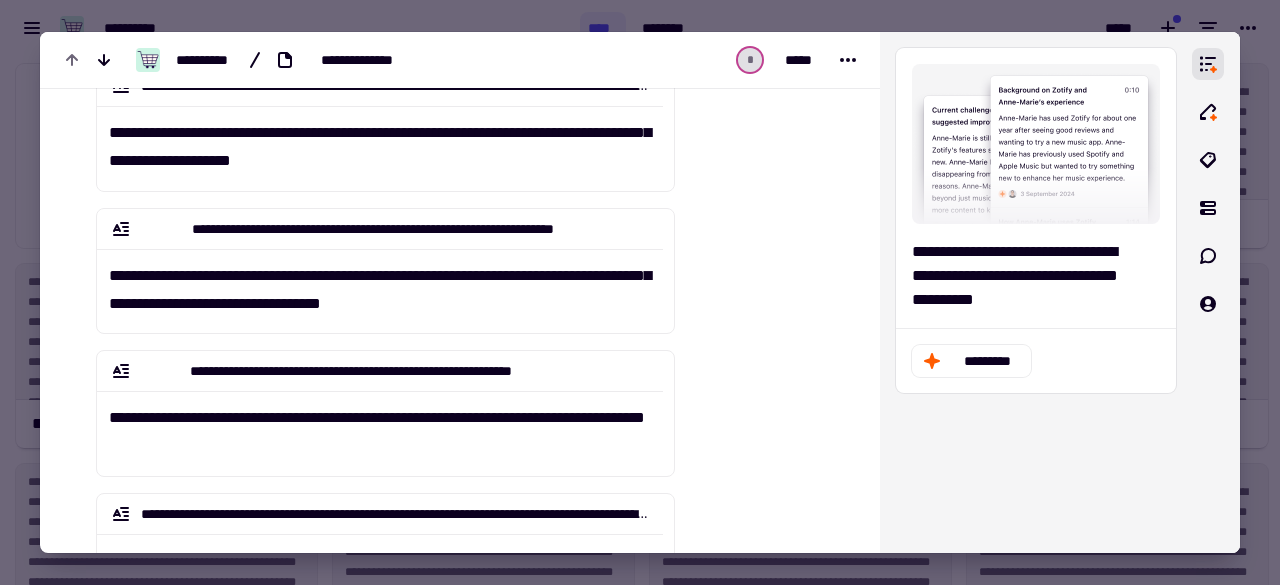 scroll, scrollTop: 2232, scrollLeft: 0, axis: vertical 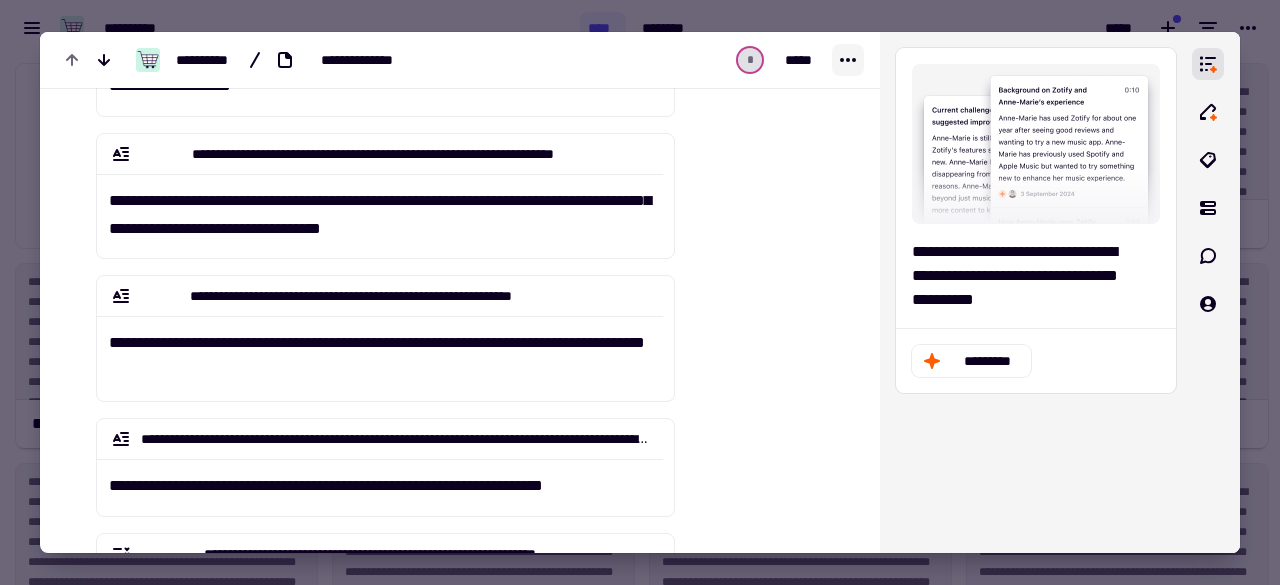 click 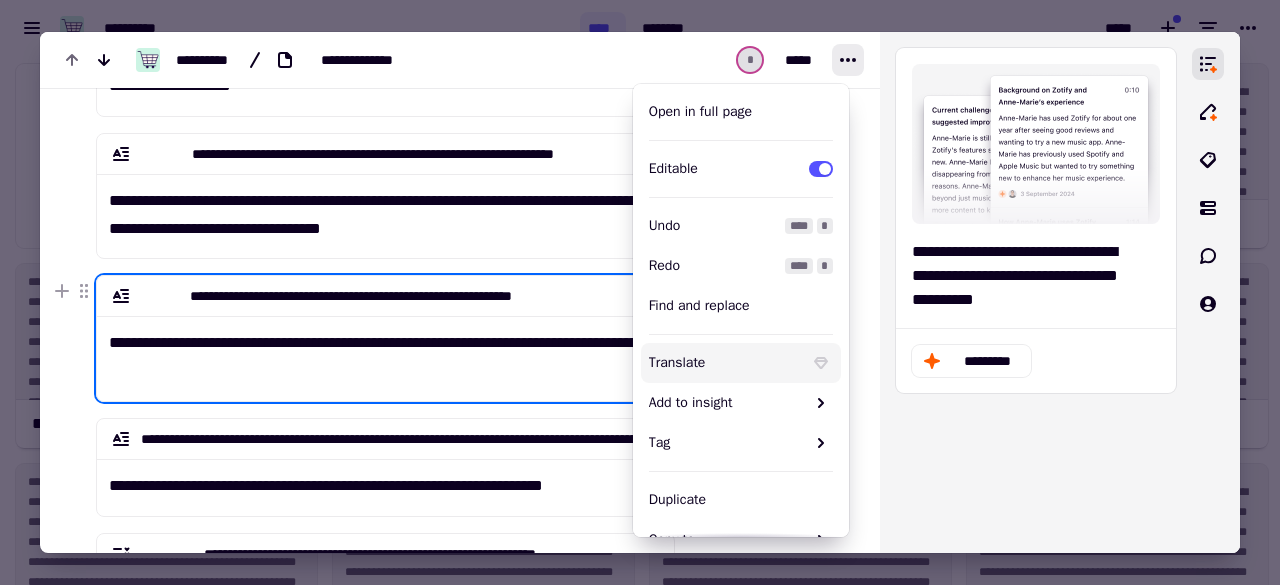 click on "**********" at bounding box center (385, 338) 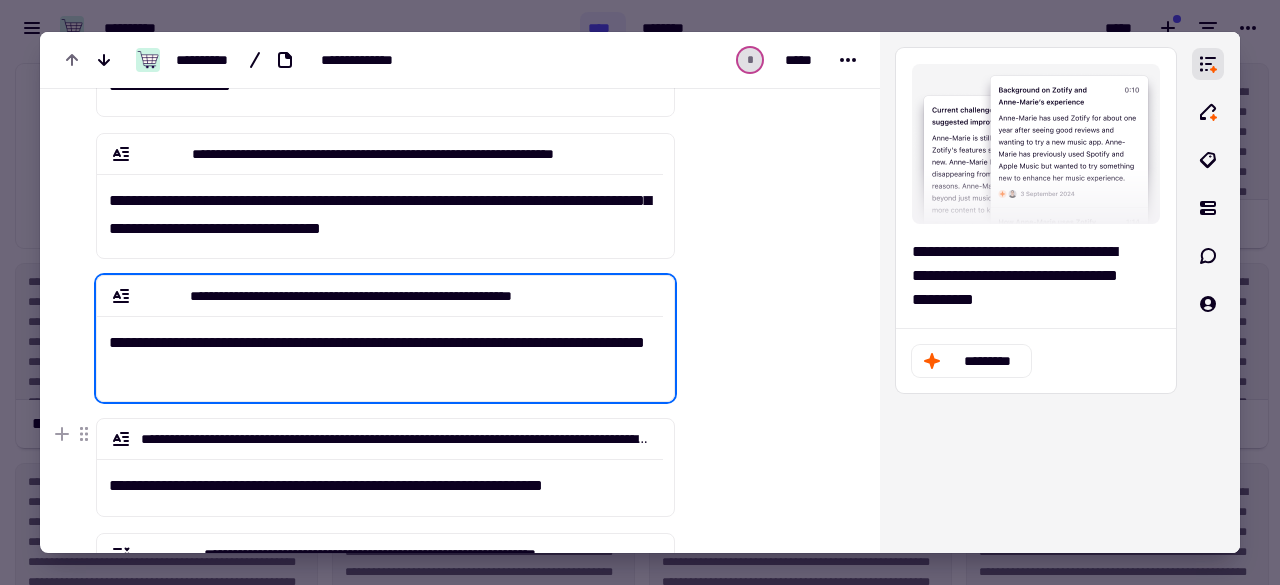 click at bounding box center (763, 182) 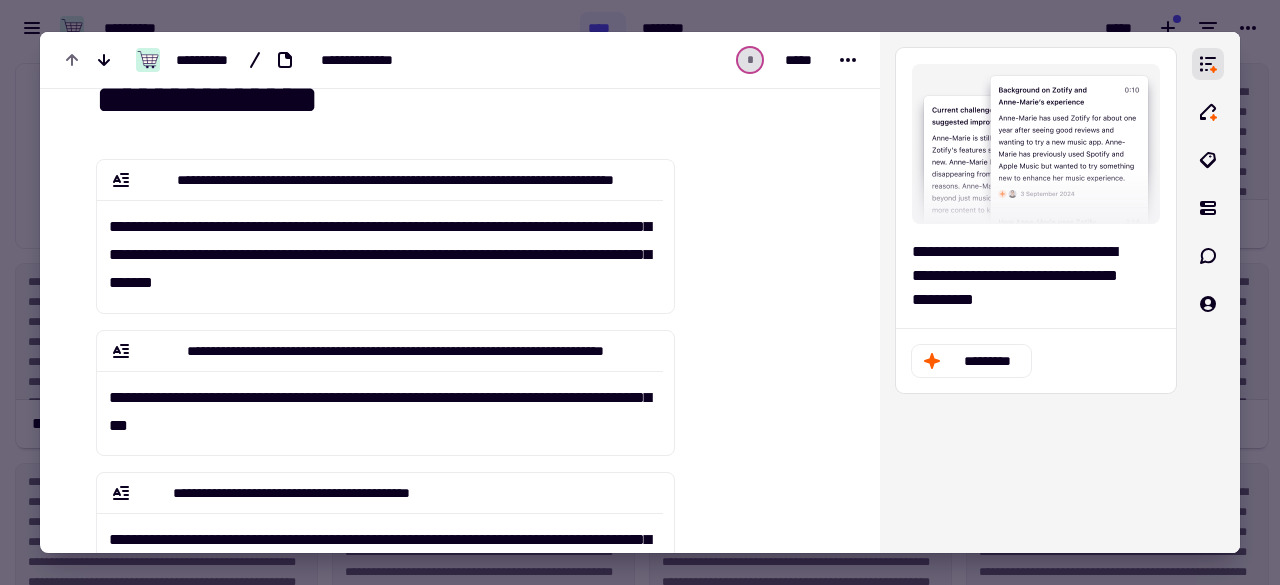 scroll, scrollTop: 0, scrollLeft: 0, axis: both 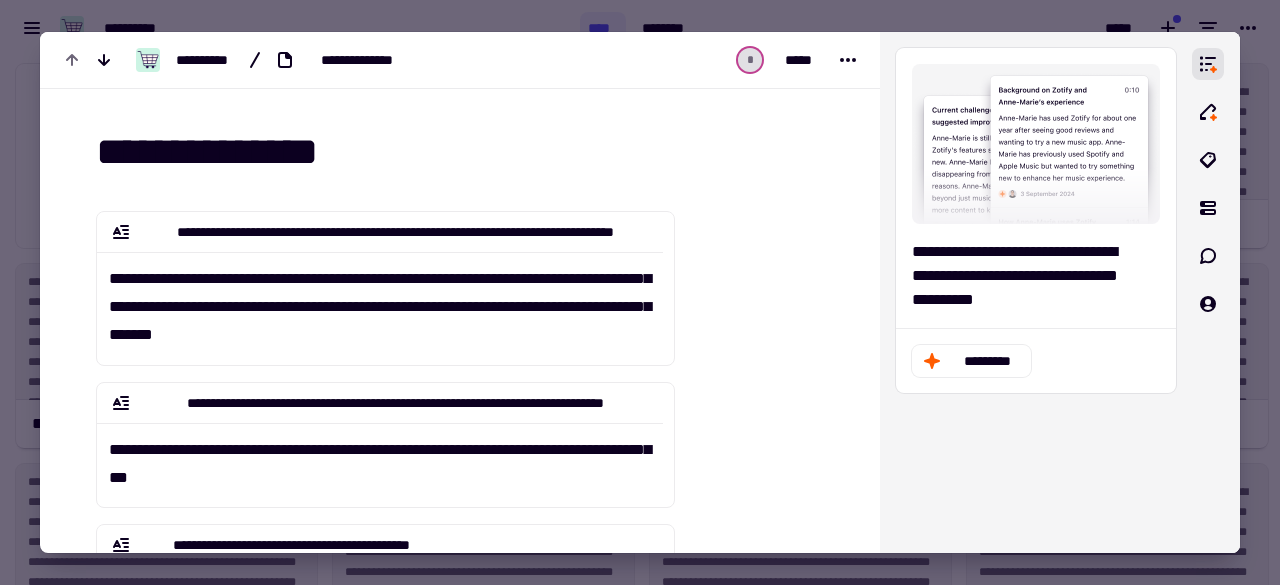 click at bounding box center [640, 292] 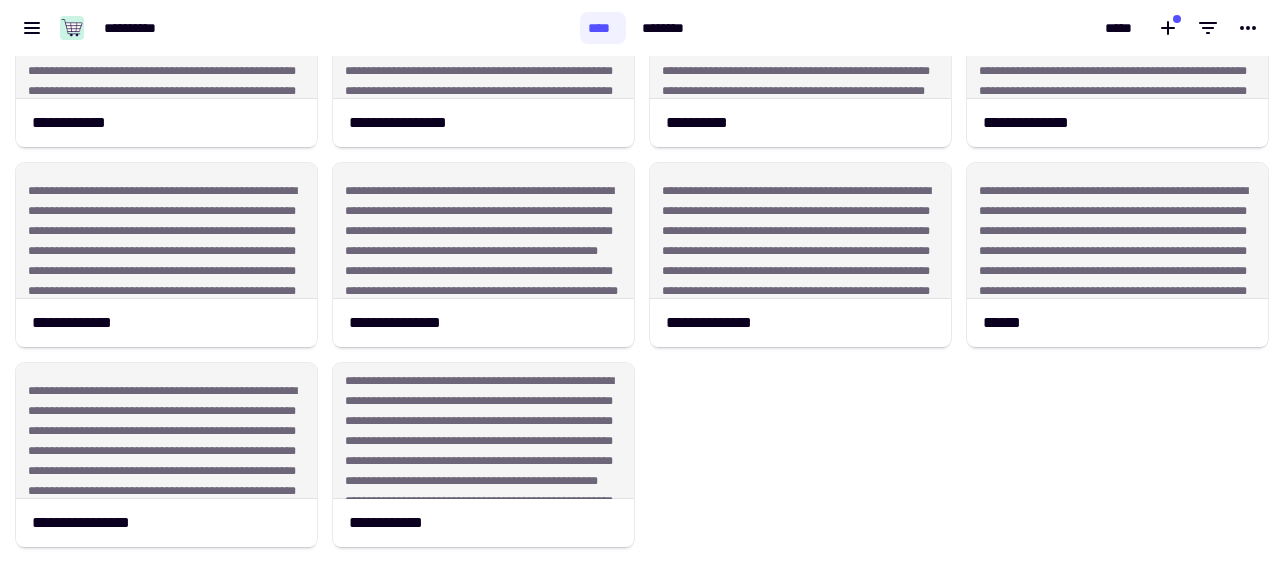 scroll, scrollTop: 2604, scrollLeft: 0, axis: vertical 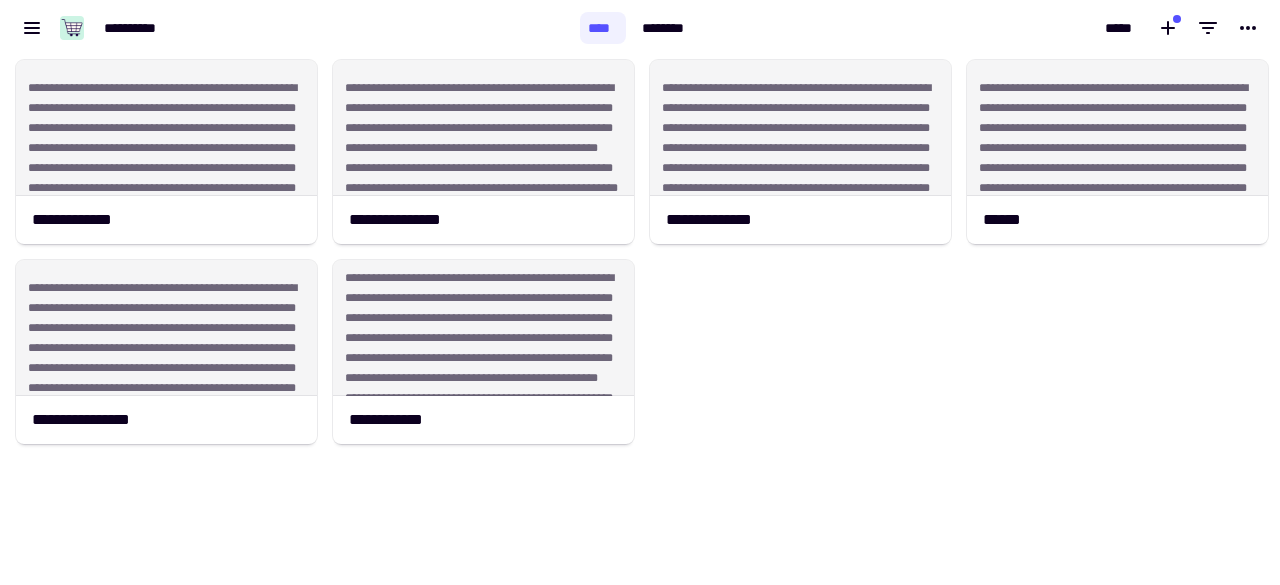 click on "**********" 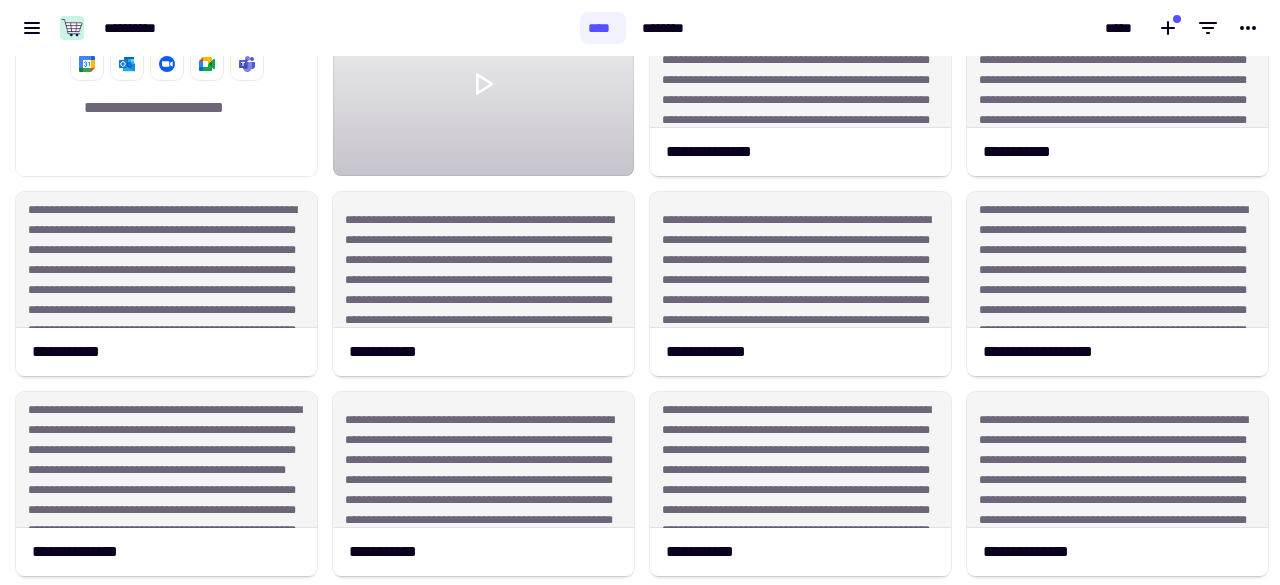 scroll, scrollTop: 0, scrollLeft: 0, axis: both 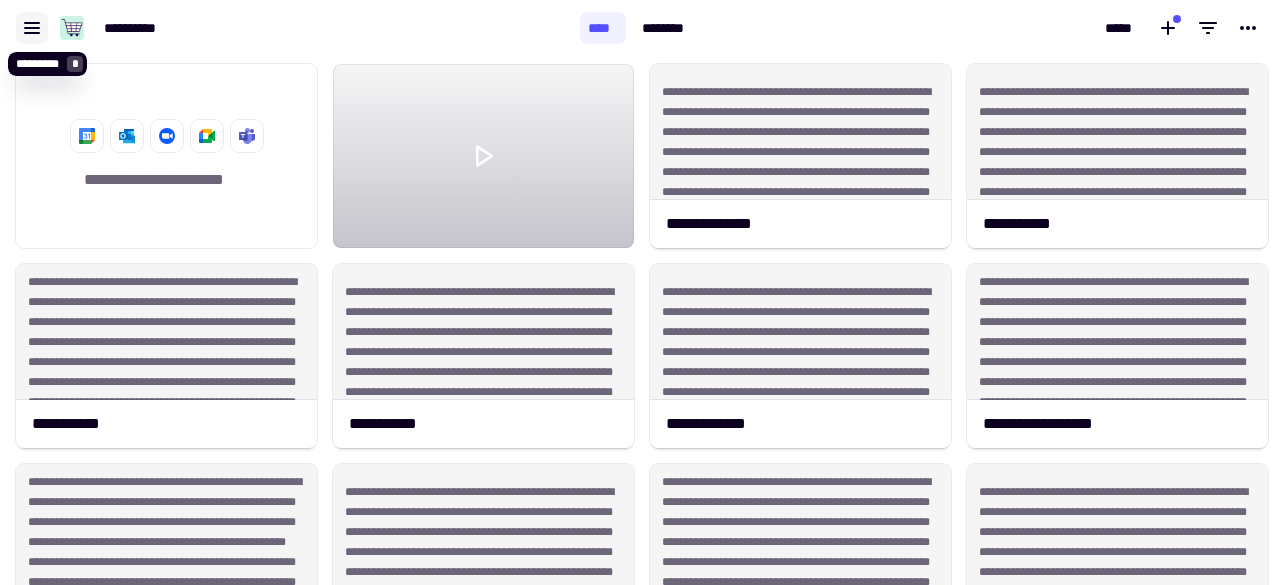 click 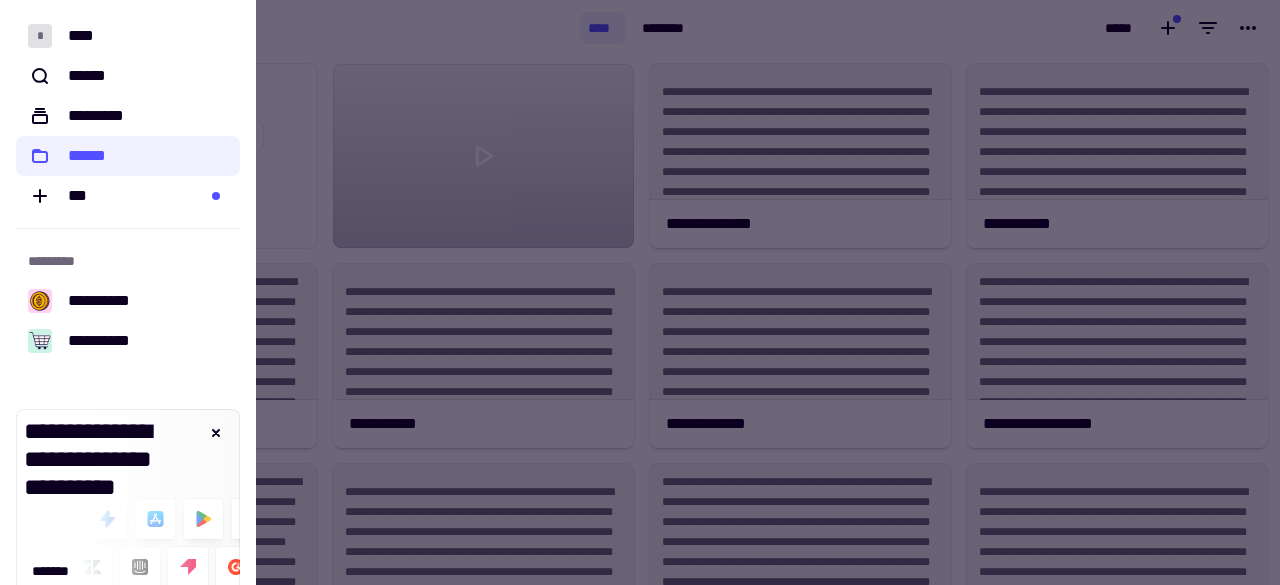 click at bounding box center (640, 292) 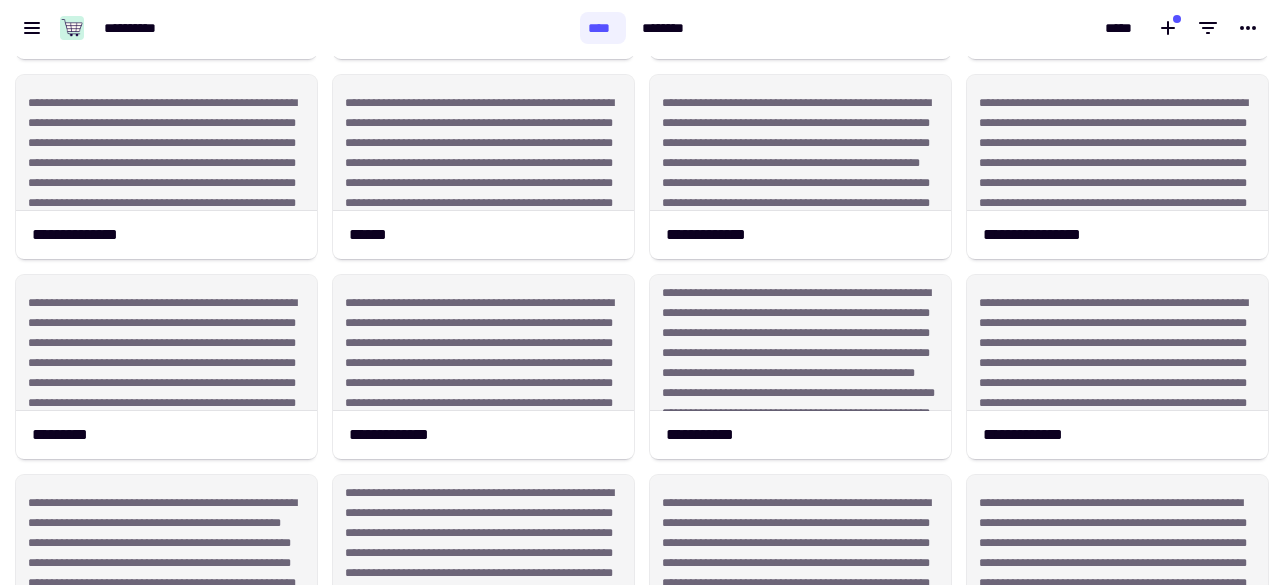 scroll, scrollTop: 1190, scrollLeft: 0, axis: vertical 